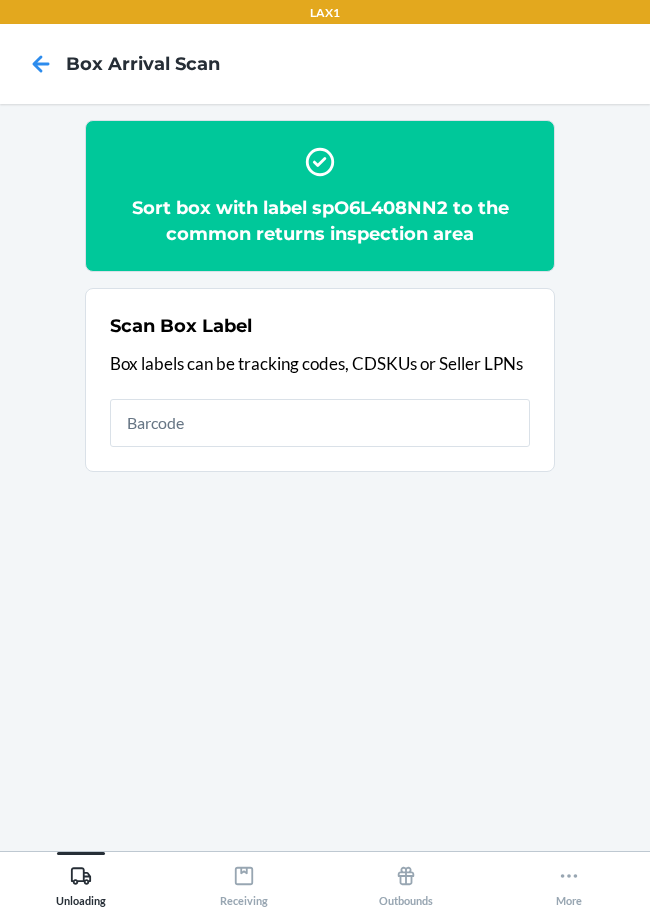 scroll, scrollTop: 0, scrollLeft: 0, axis: both 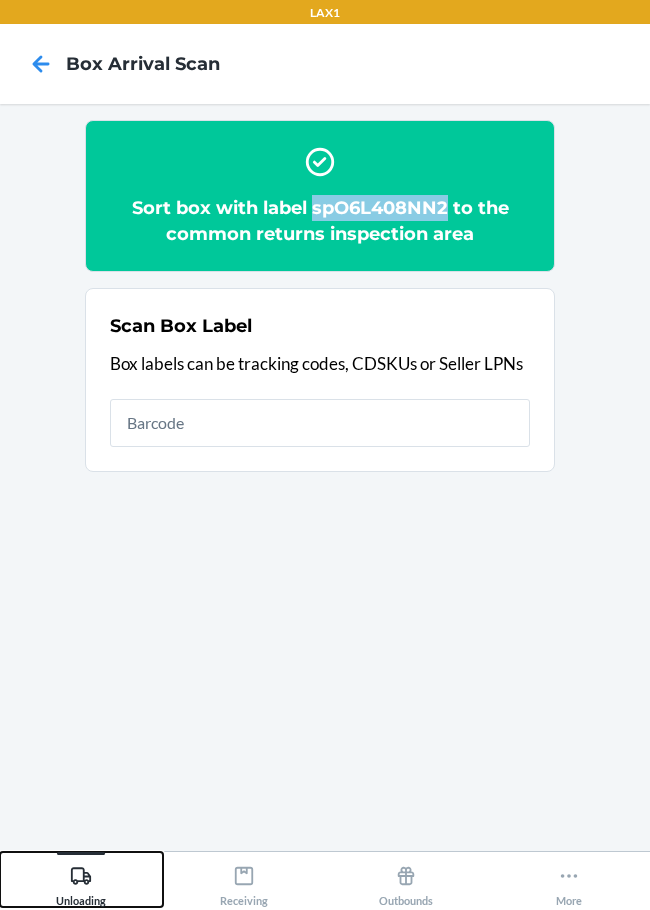 click 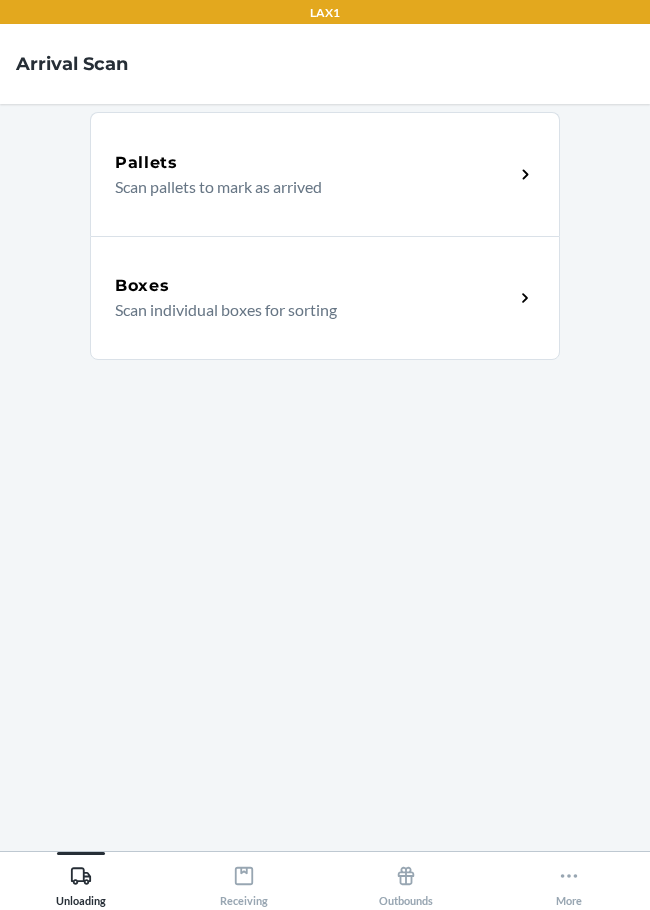 click 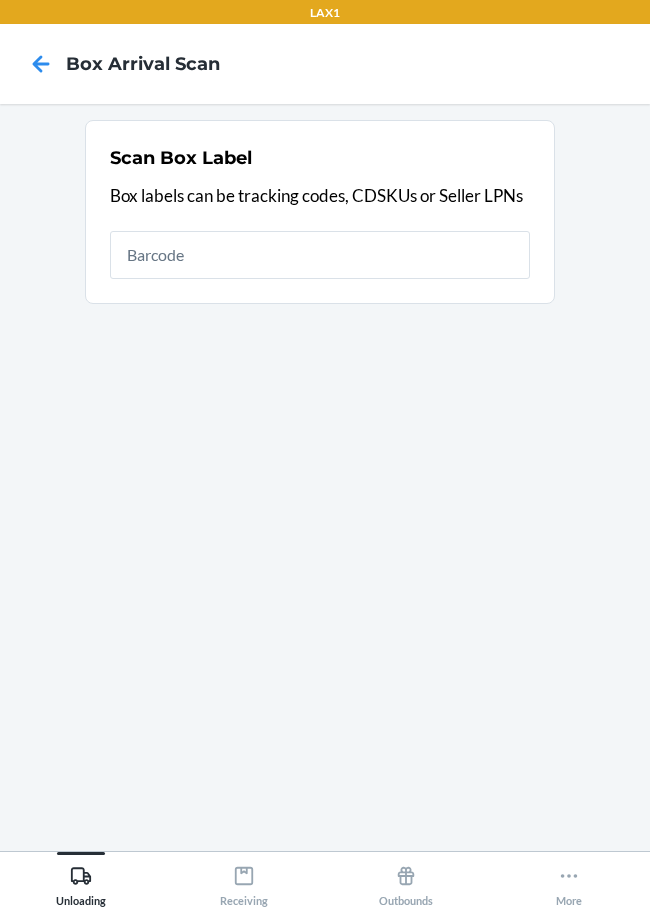 click at bounding box center [320, 255] 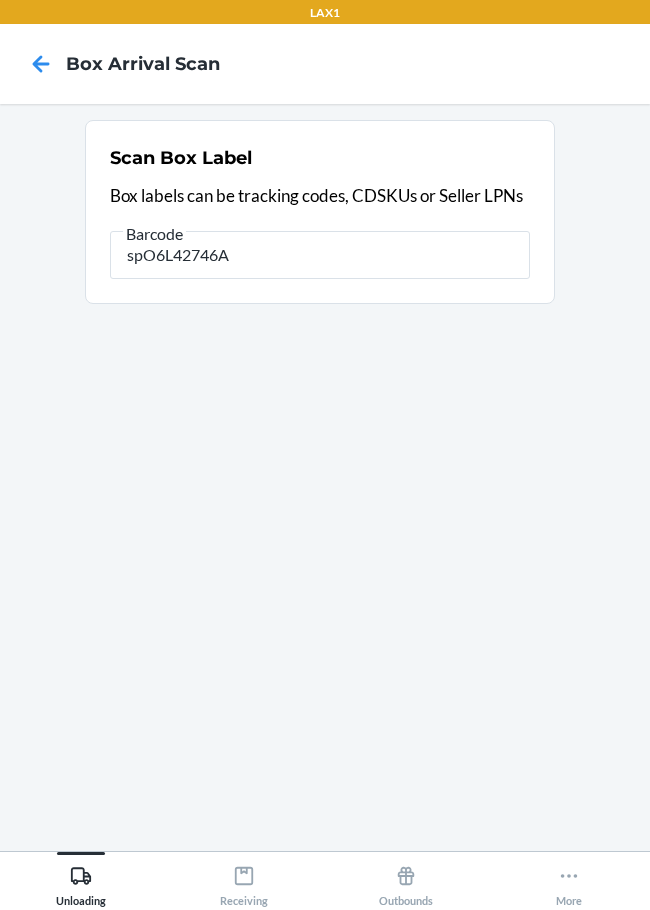 type on "spO6L42746A" 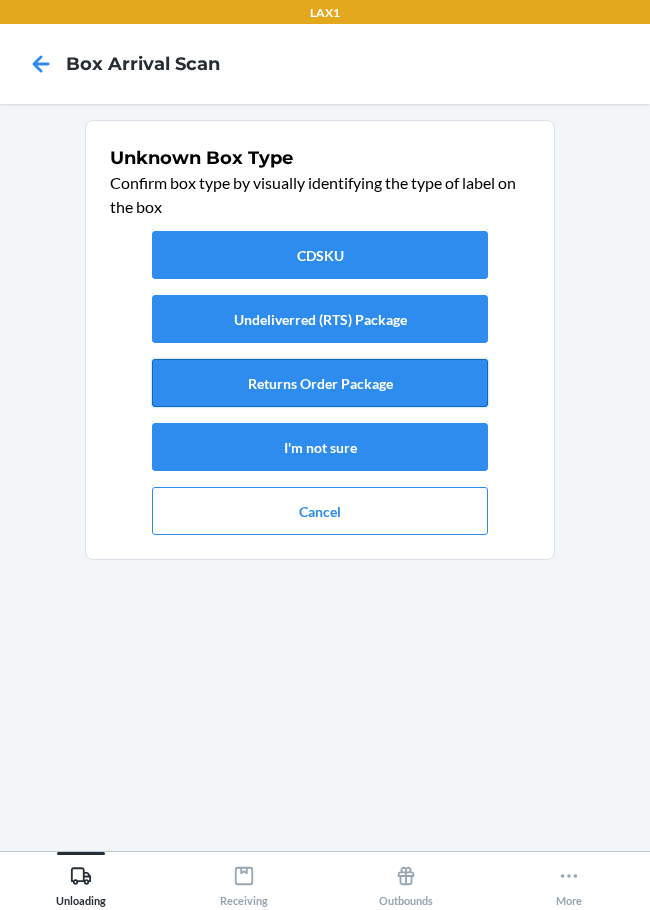 click on "Returns Order Package" at bounding box center (320, 383) 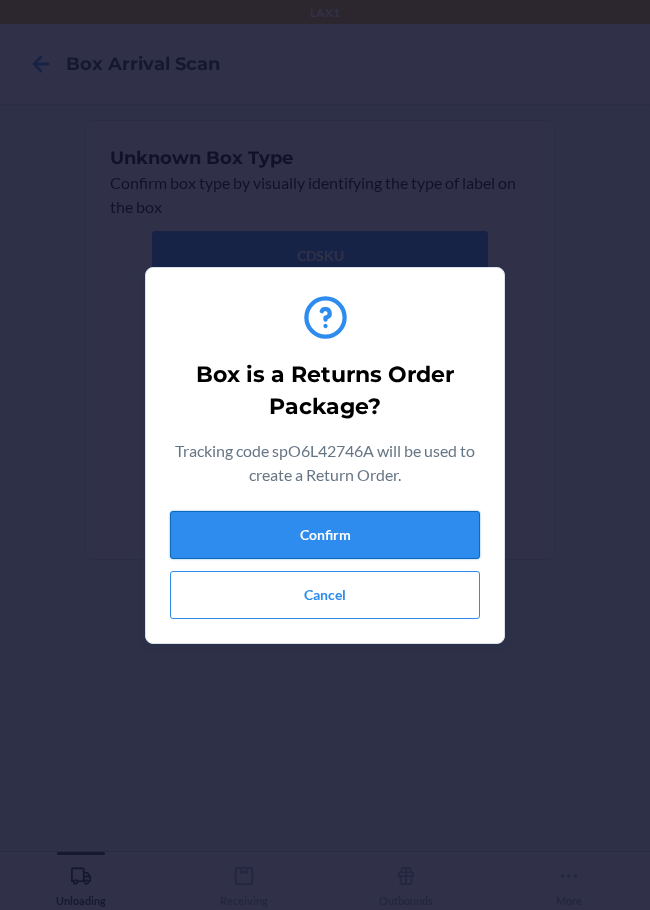 click on "Confirm" at bounding box center (325, 535) 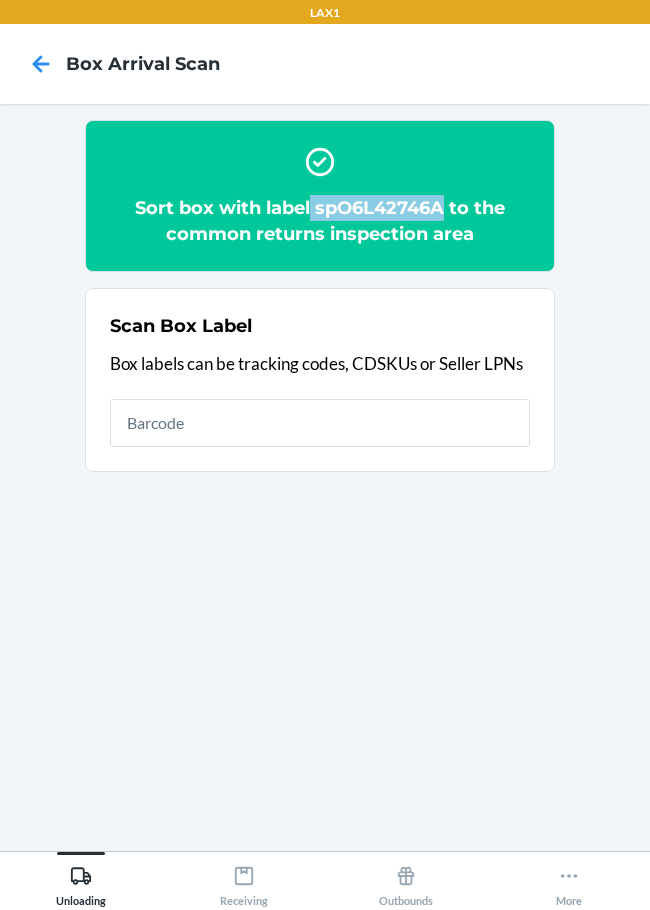 drag, startPoint x: 312, startPoint y: 206, endPoint x: 439, endPoint y: 208, distance: 127.01575 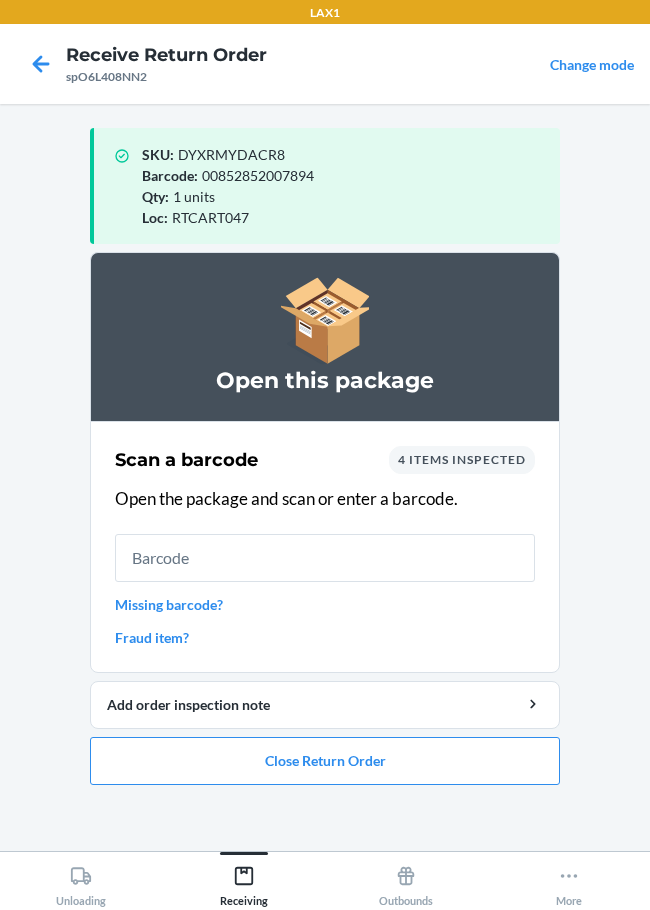 scroll, scrollTop: 0, scrollLeft: 0, axis: both 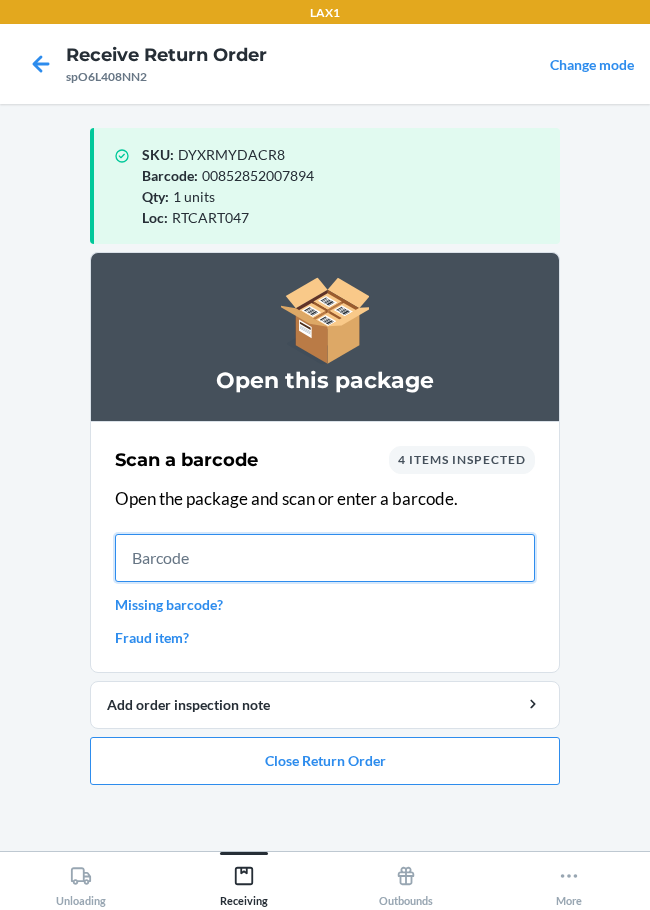 click at bounding box center [325, 558] 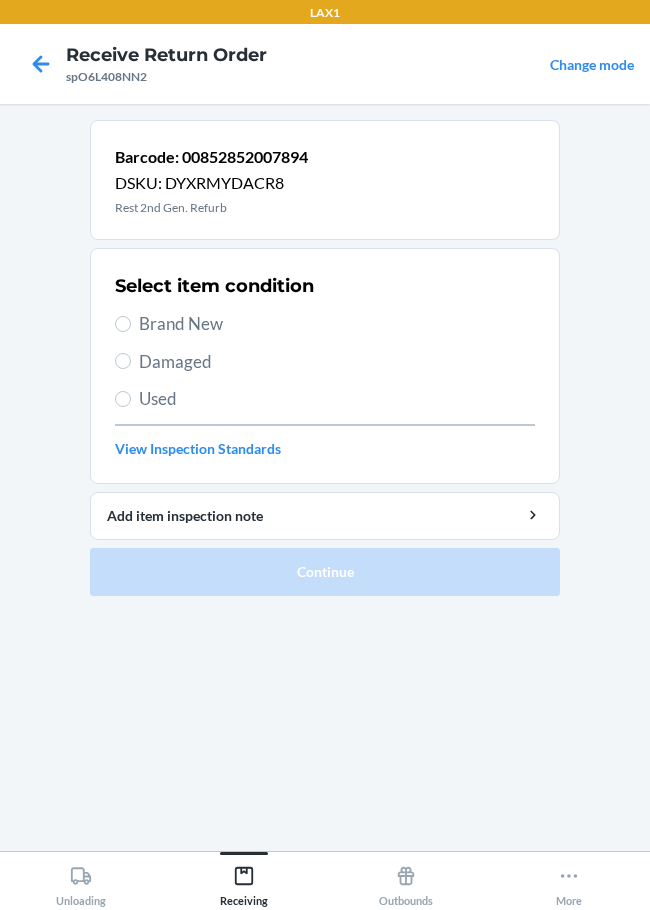 click on "Brand New" at bounding box center [337, 324] 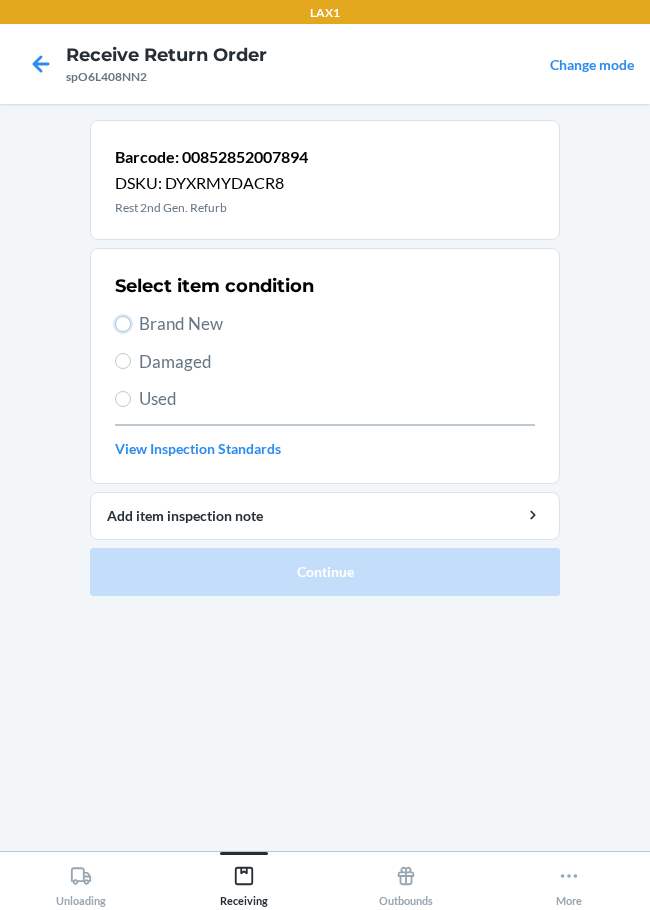 click on "Brand New" at bounding box center [123, 324] 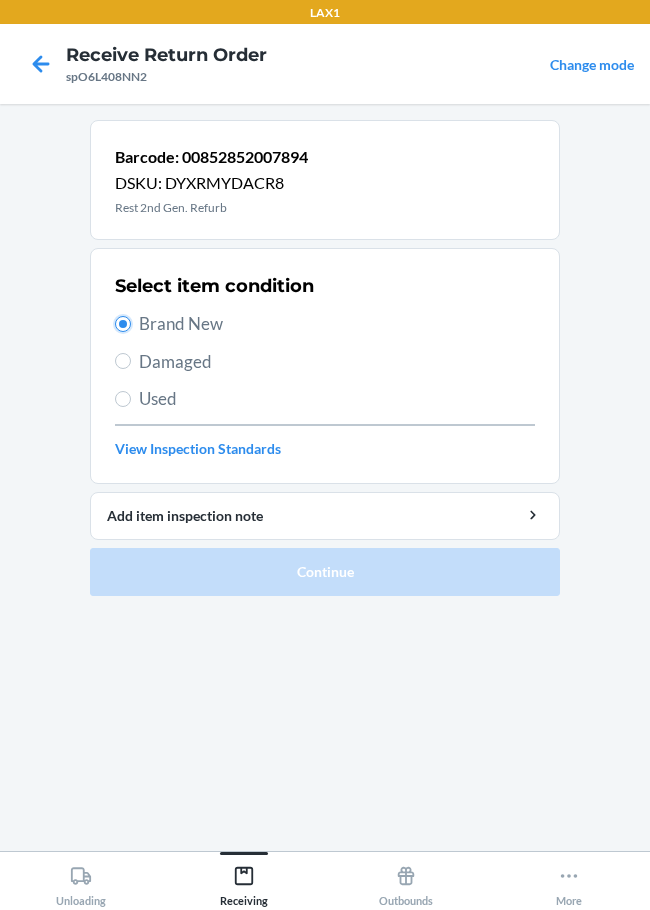 radio on "true" 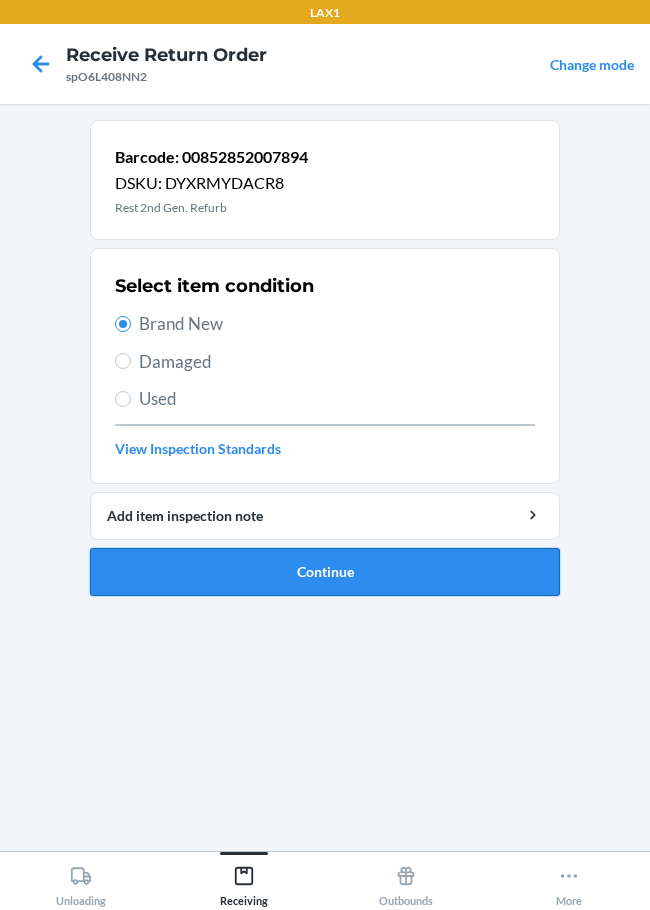 click on "Continue" at bounding box center [325, 572] 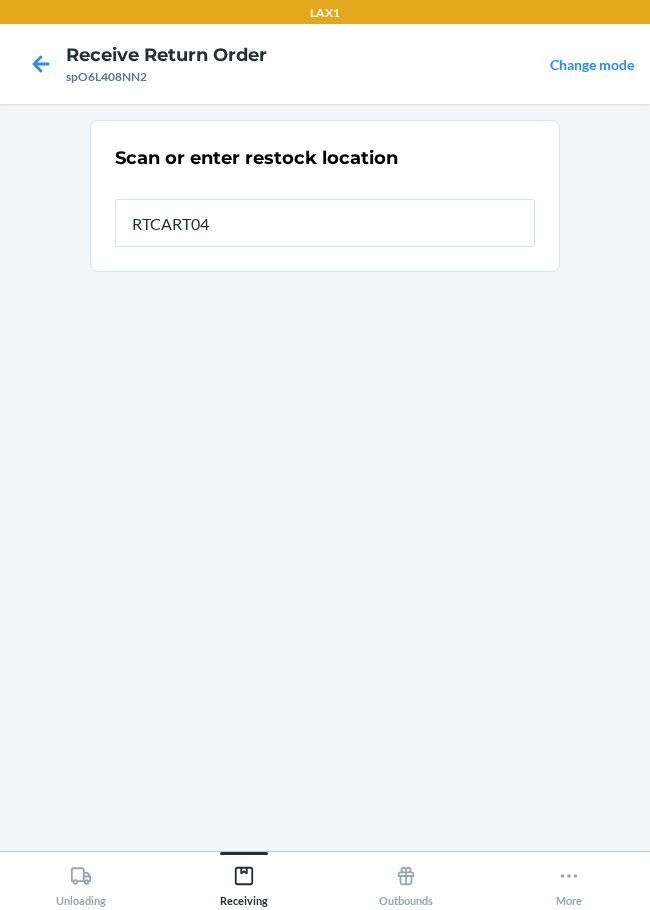 type on "RTCART047" 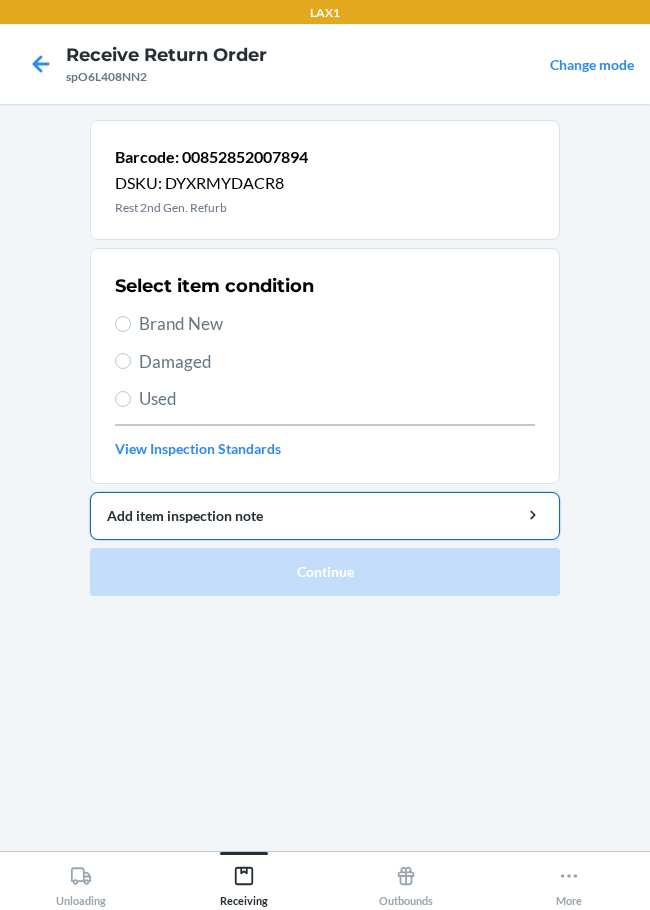 drag, startPoint x: 207, startPoint y: 318, endPoint x: 237, endPoint y: 505, distance: 189.39113 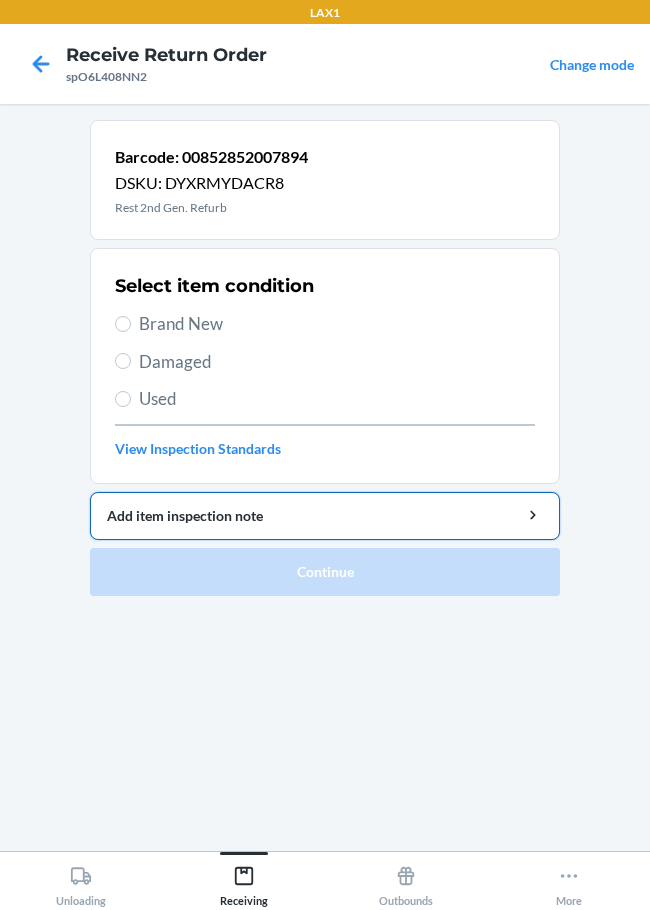 click on "Brand New" at bounding box center (337, 324) 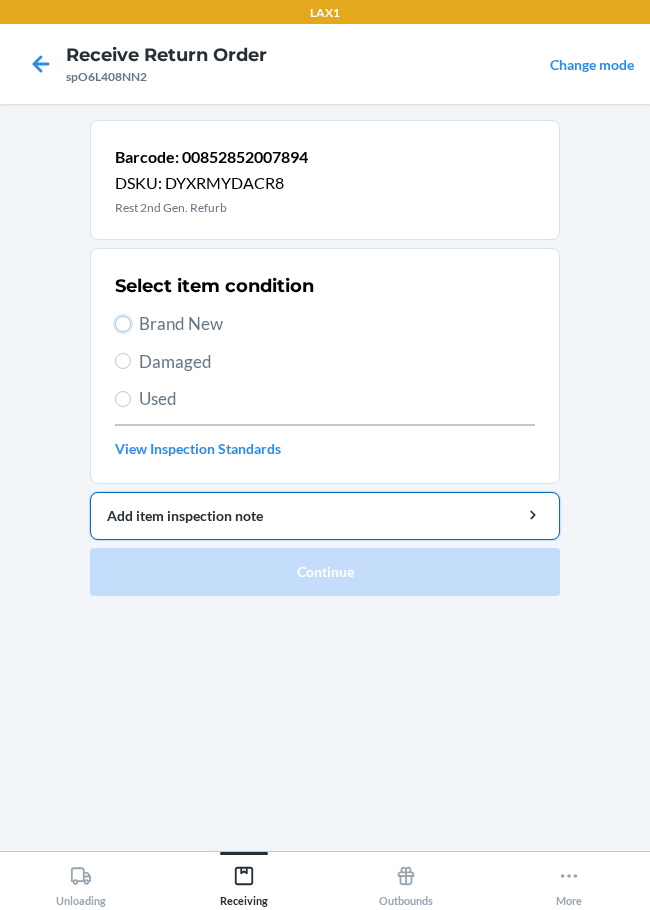 click on "Brand New" at bounding box center [123, 324] 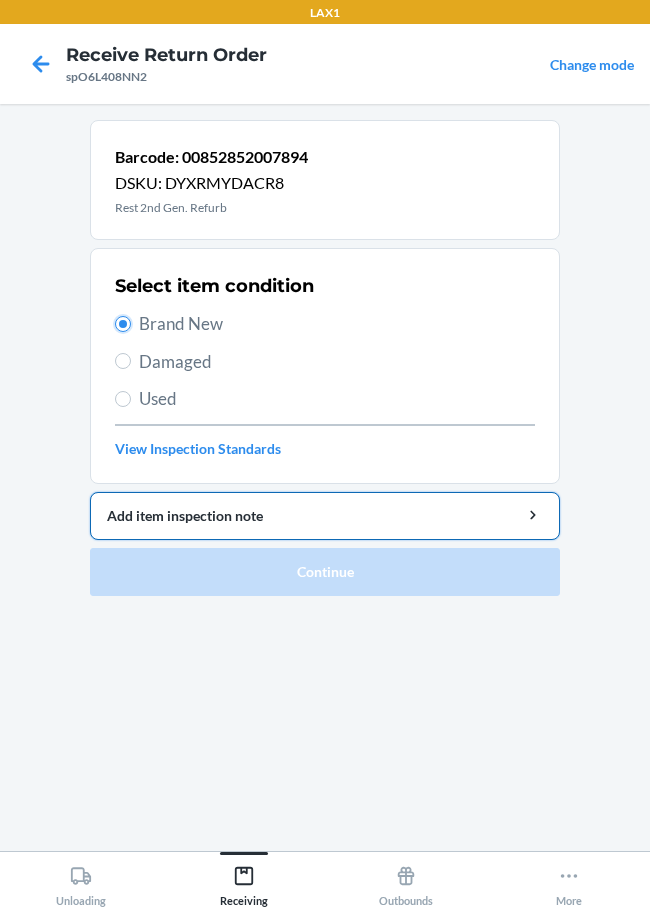 radio on "true" 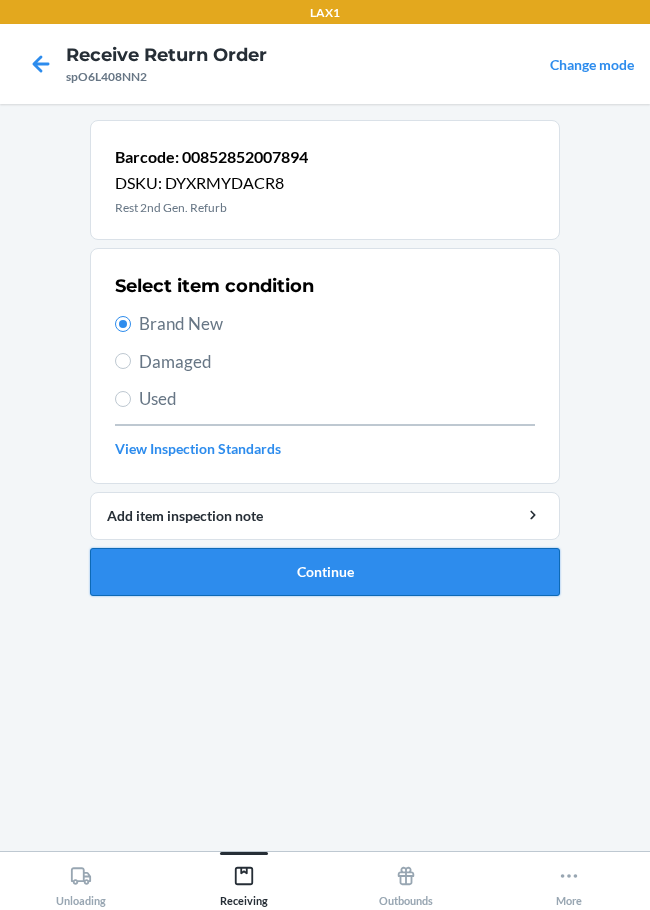 click on "Continue" at bounding box center (325, 572) 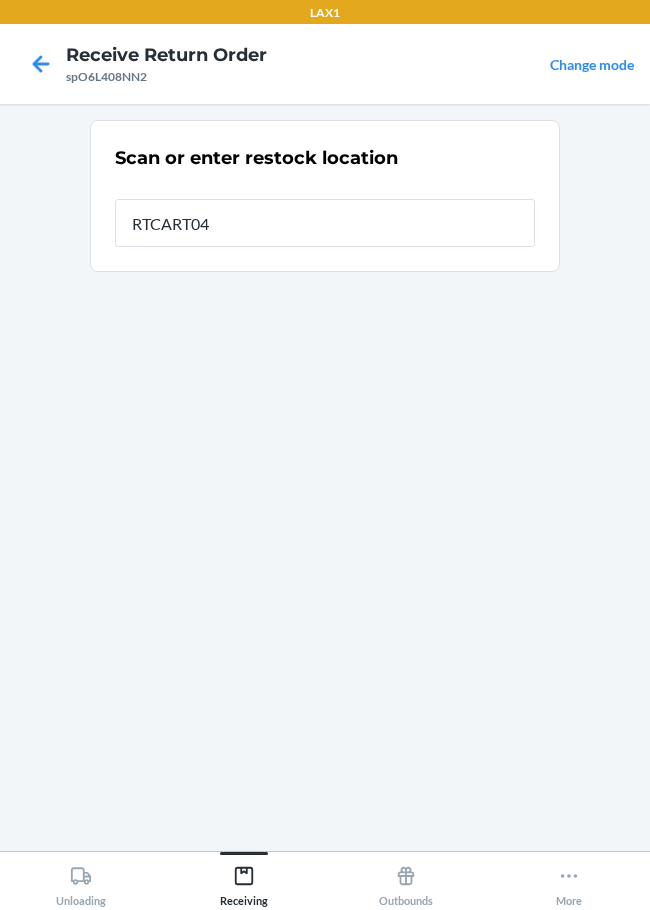 type on "RTCART047" 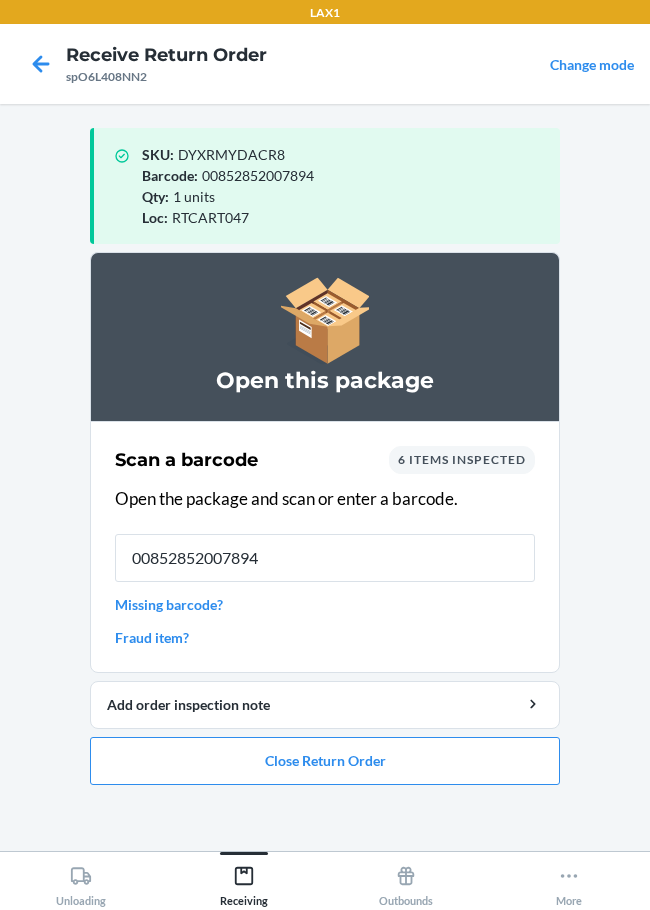 type on "00852852007894" 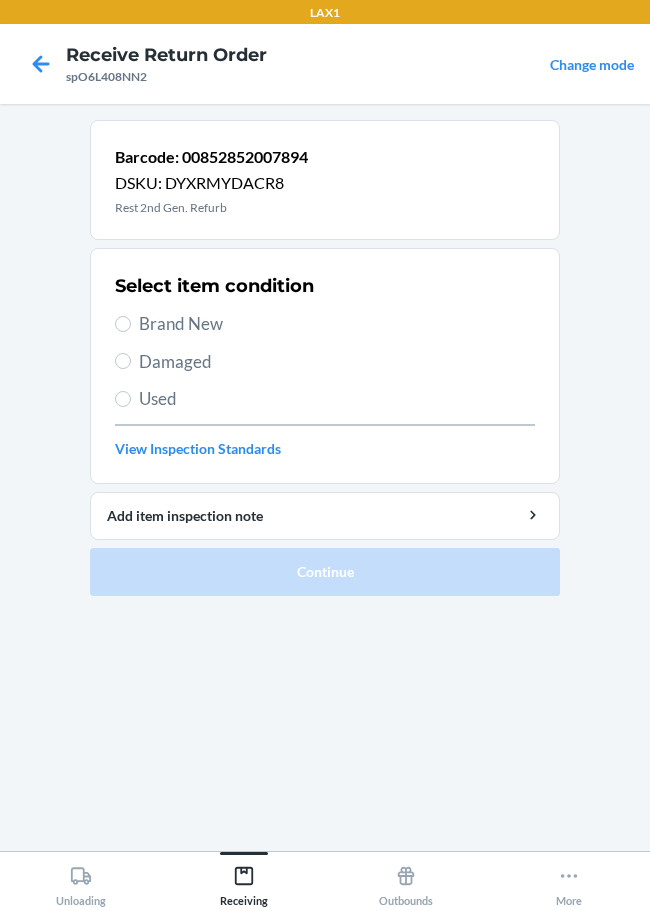 click on "Brand New" at bounding box center [337, 324] 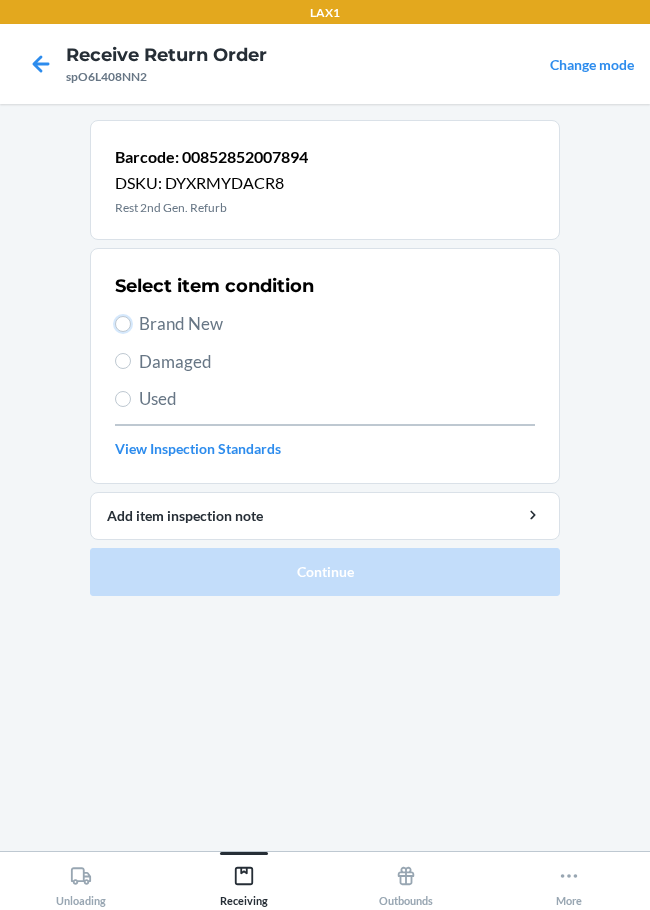 click on "Brand New" at bounding box center (123, 324) 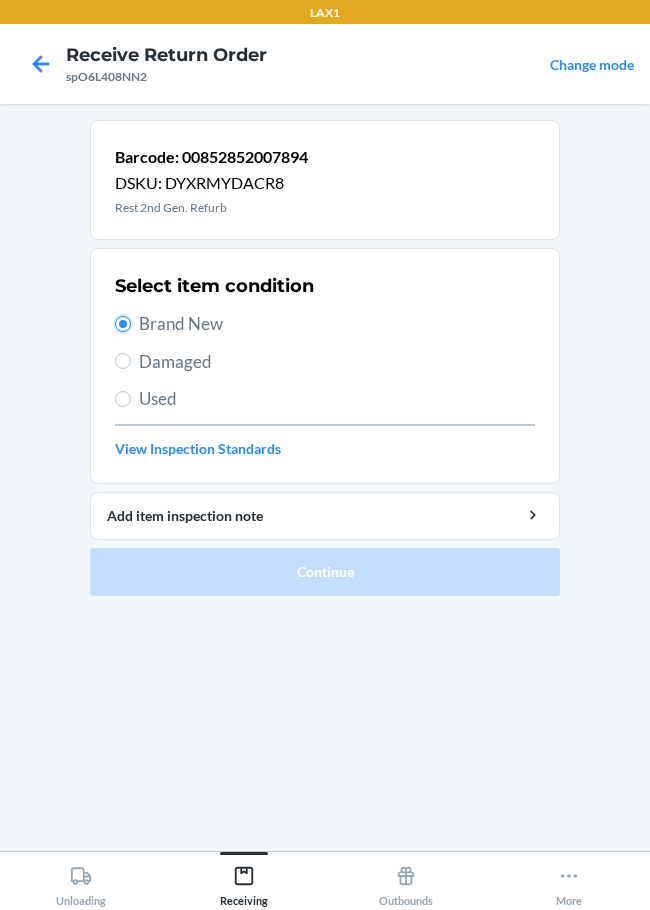 radio on "true" 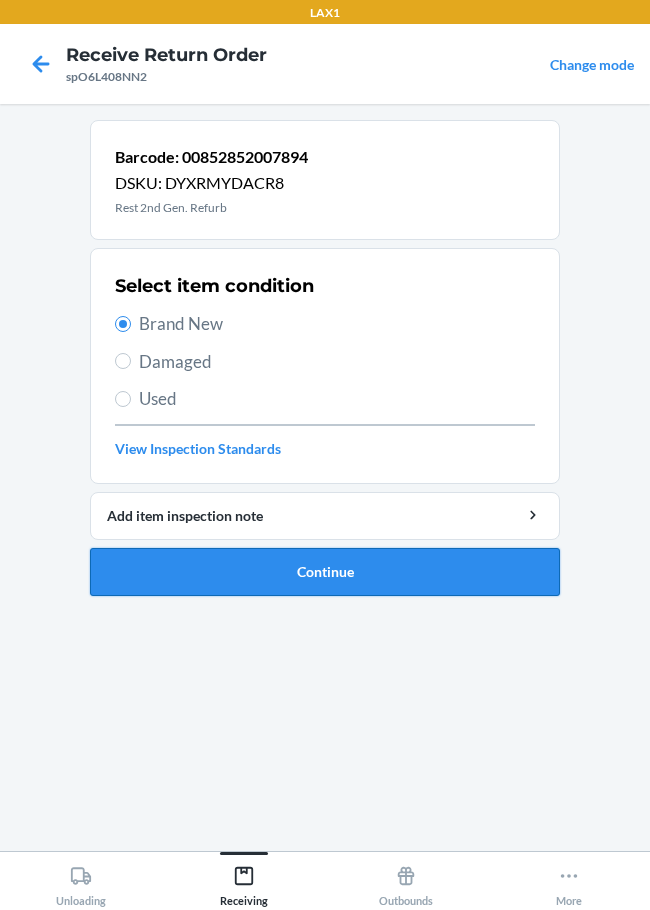 click on "Continue" at bounding box center (325, 572) 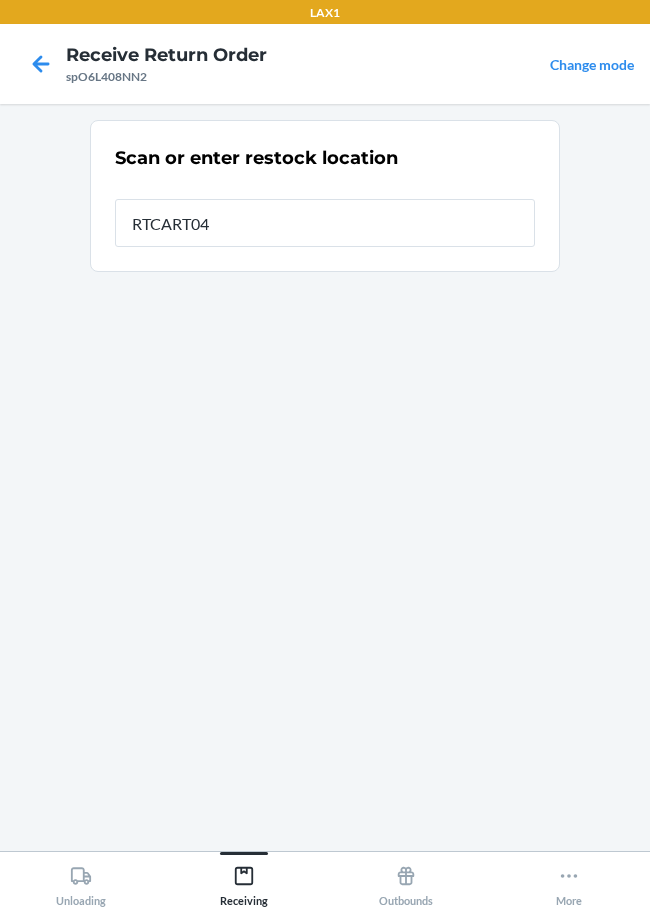 type on "RTCART047" 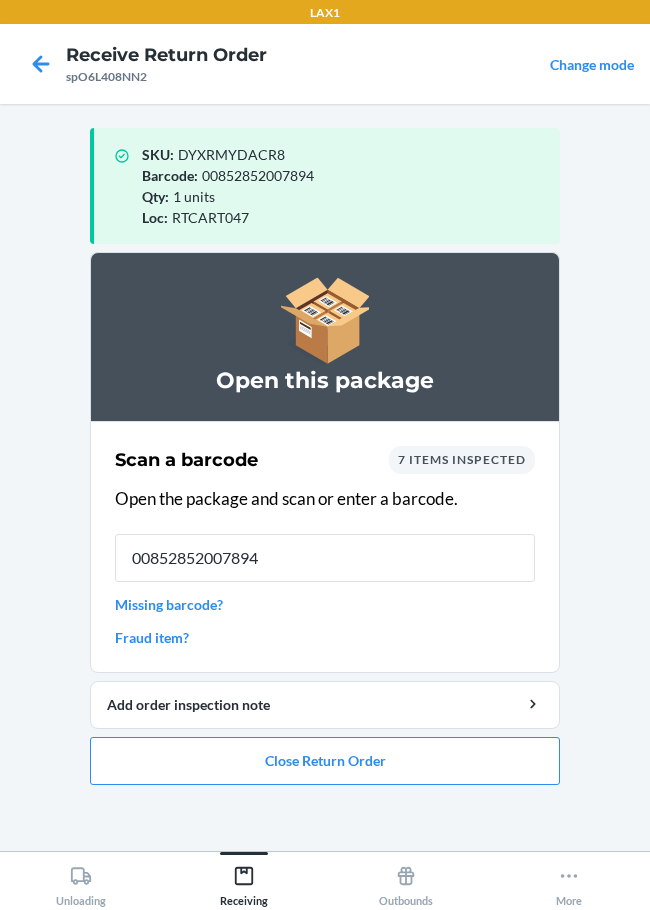 type on "00852852007894" 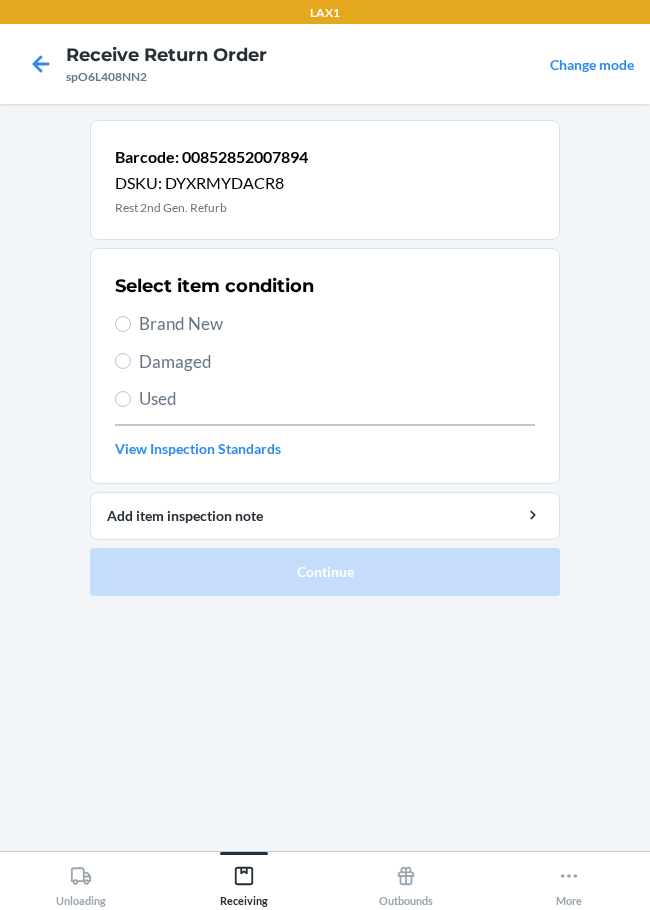 click on "Brand New" at bounding box center (337, 324) 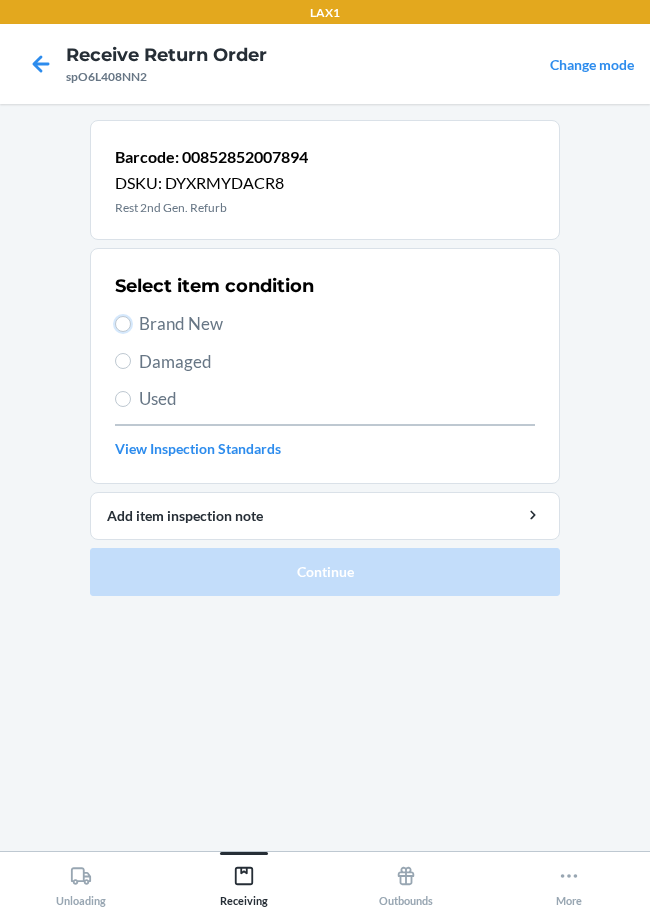 click on "Brand New" at bounding box center (123, 324) 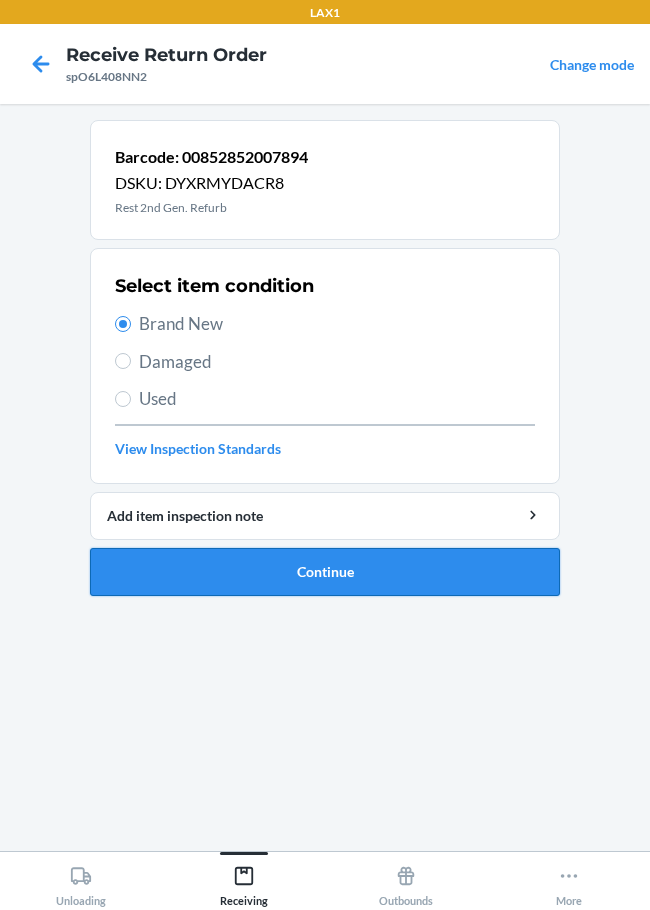 click on "Continue" at bounding box center (325, 572) 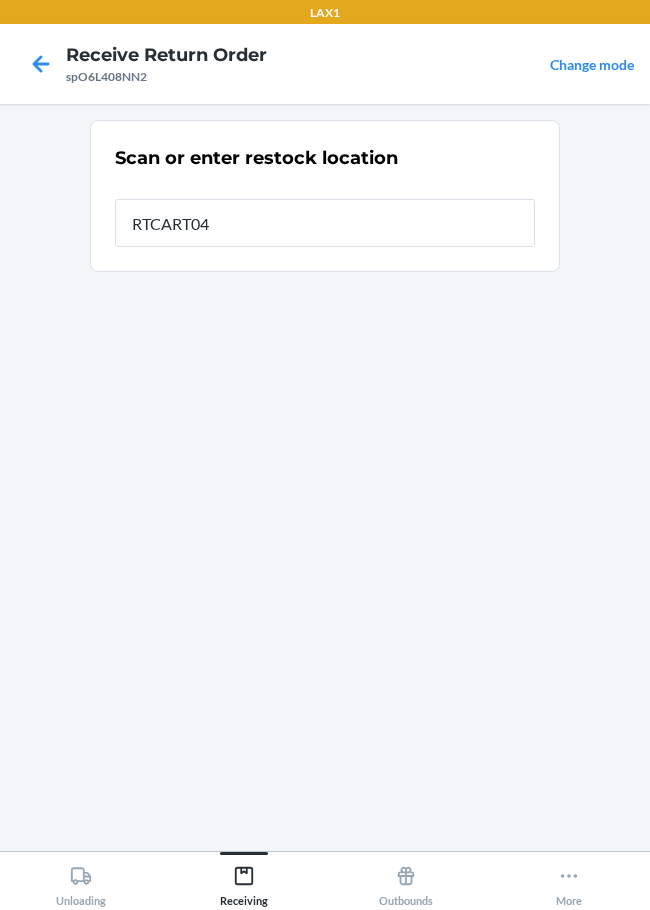 type on "RTCART047" 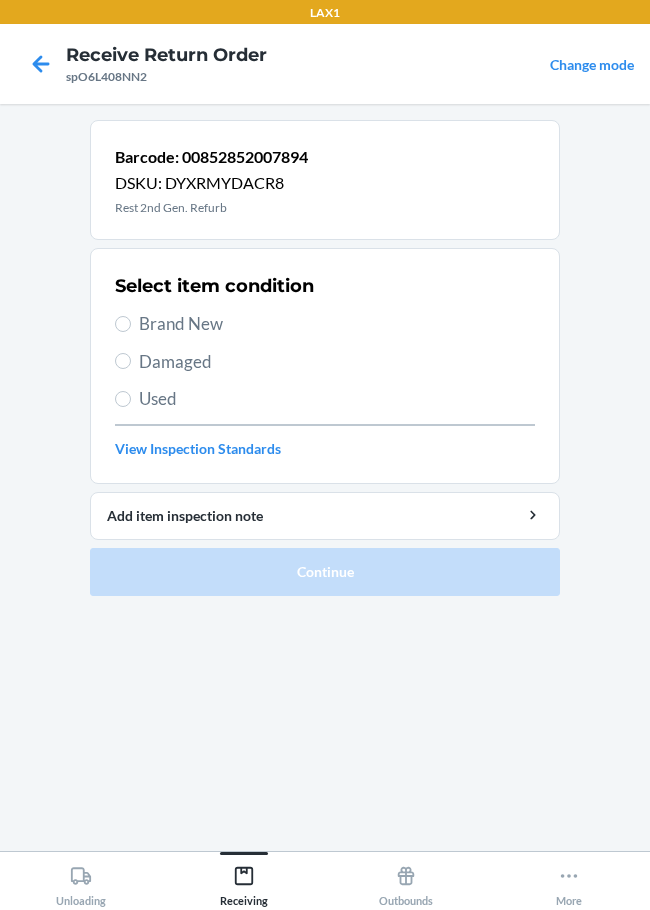 click on "Brand New" at bounding box center (337, 324) 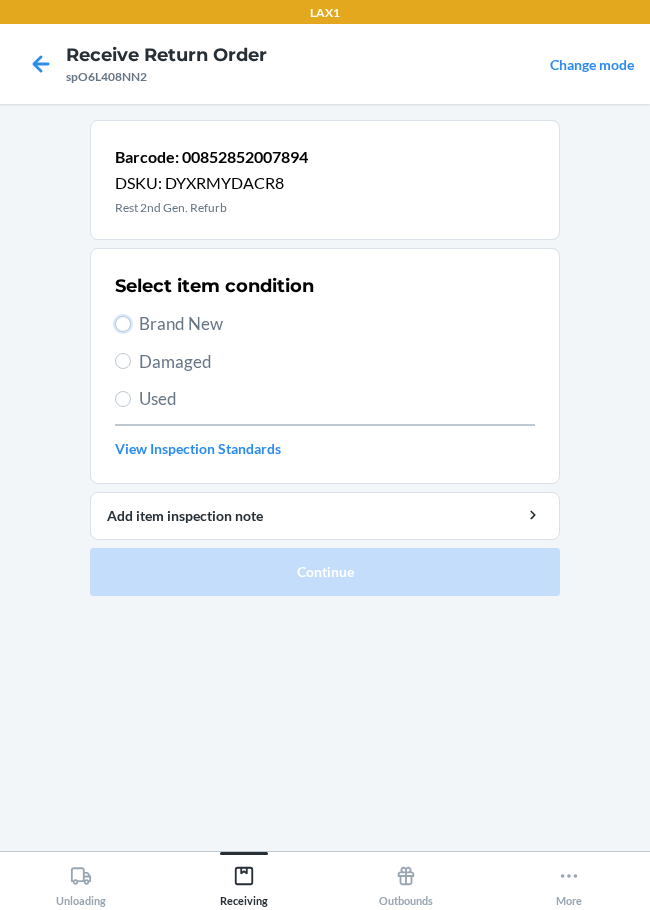 click on "Brand New" at bounding box center (123, 324) 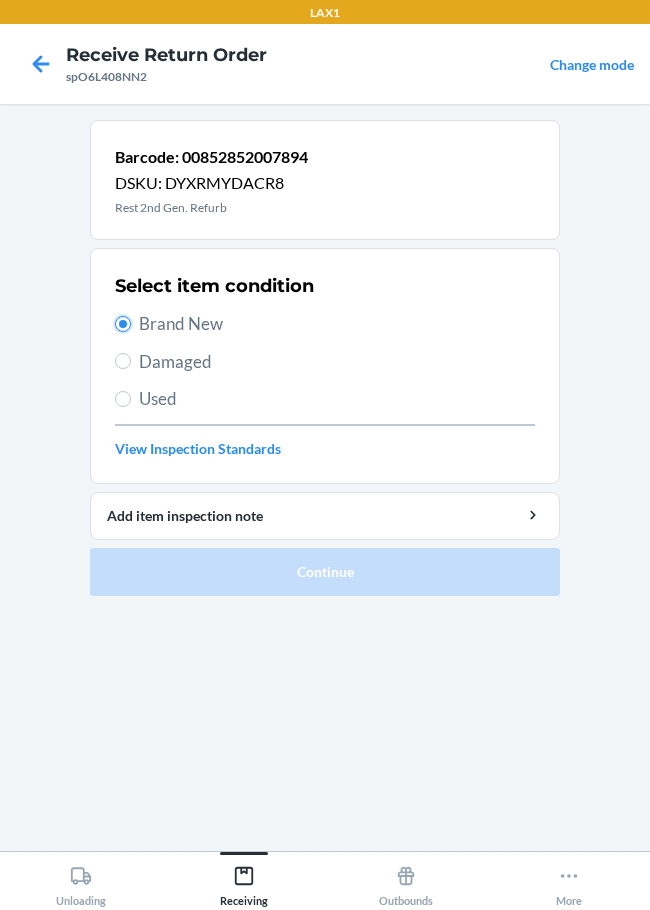 radio on "true" 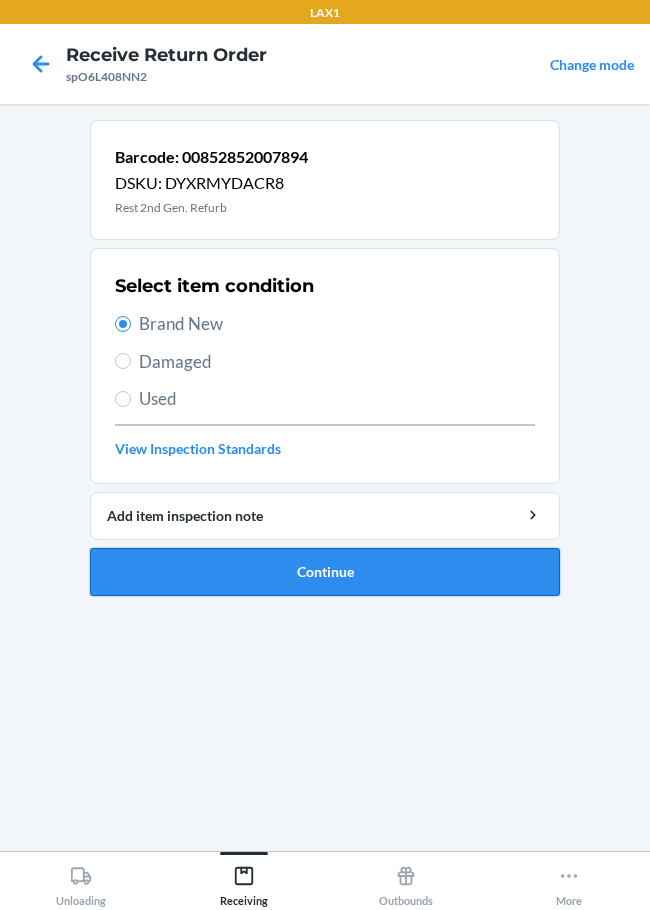 click on "Continue" at bounding box center [325, 572] 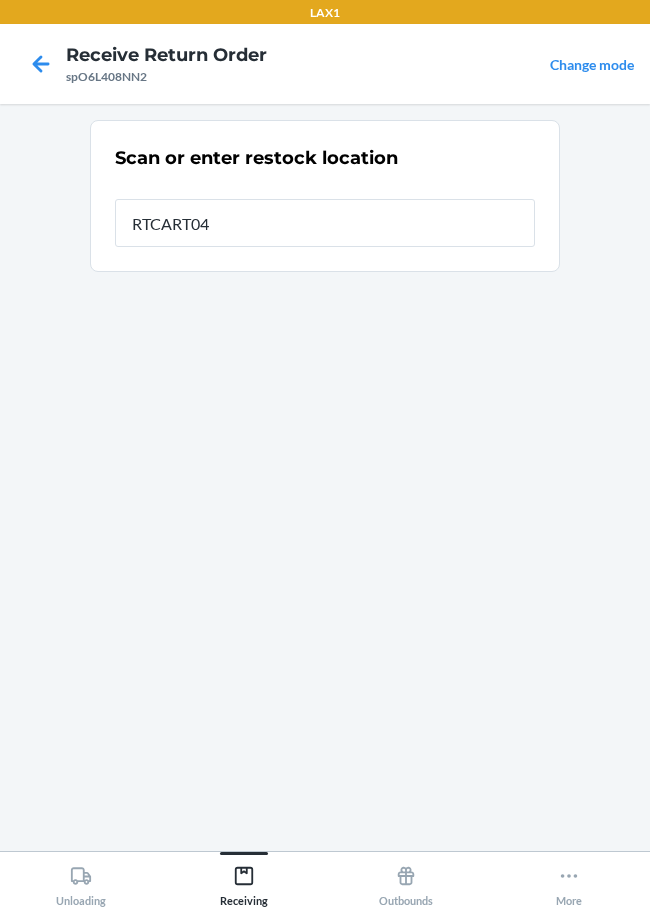 type on "RTCART047" 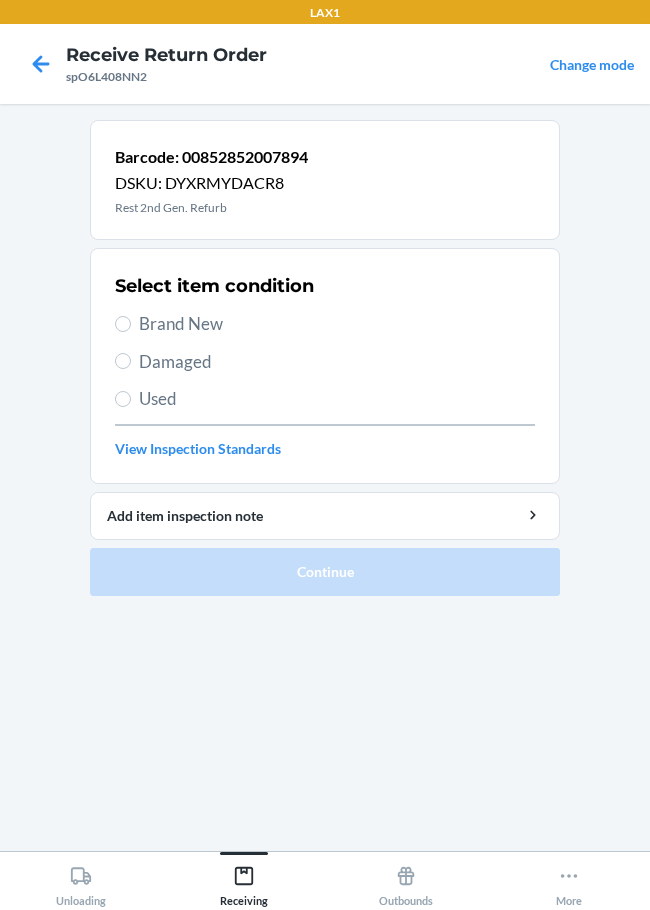 click on "Brand New" at bounding box center [337, 324] 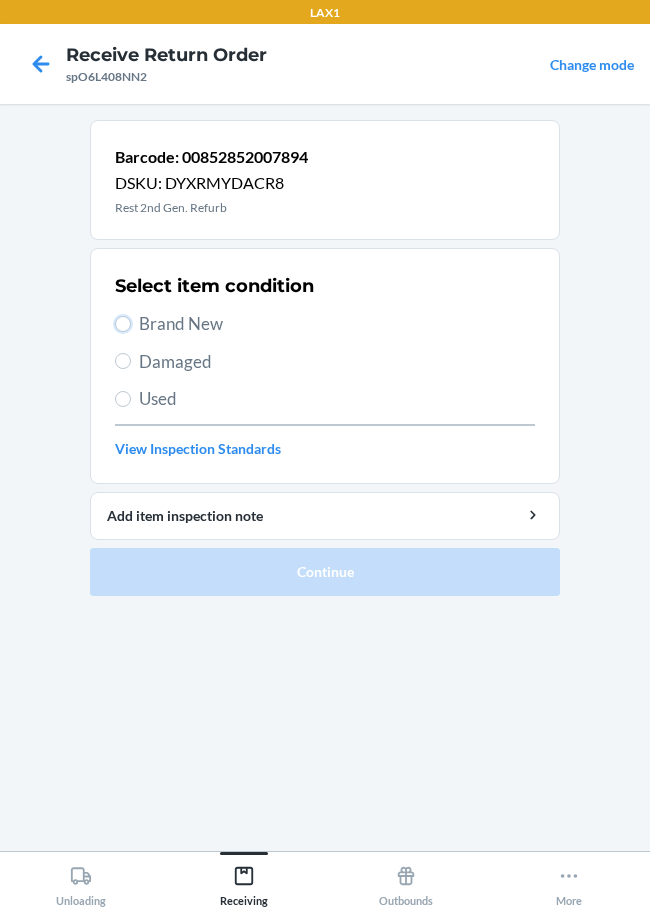 click on "Brand New" at bounding box center (123, 324) 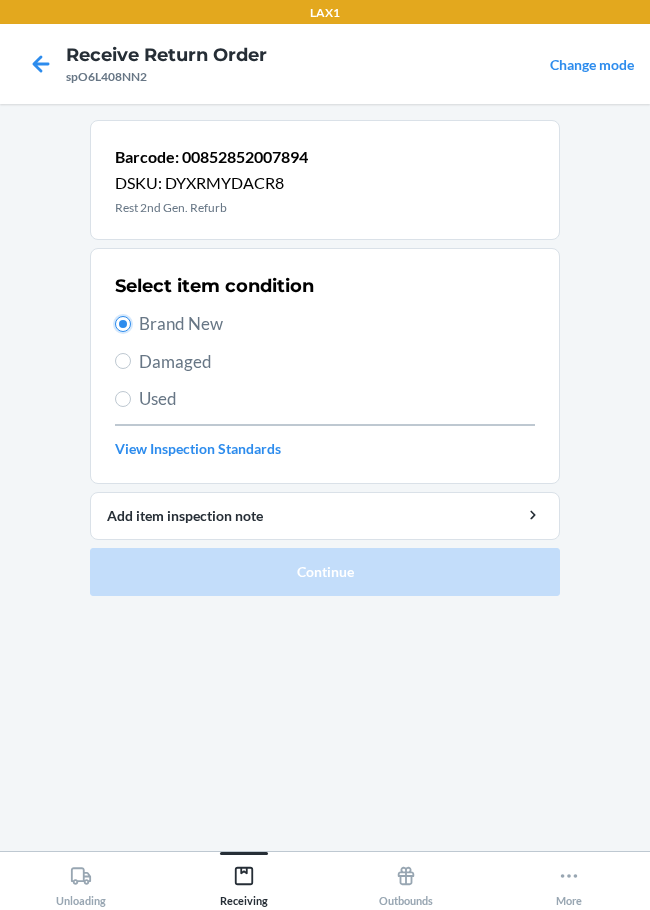 radio on "true" 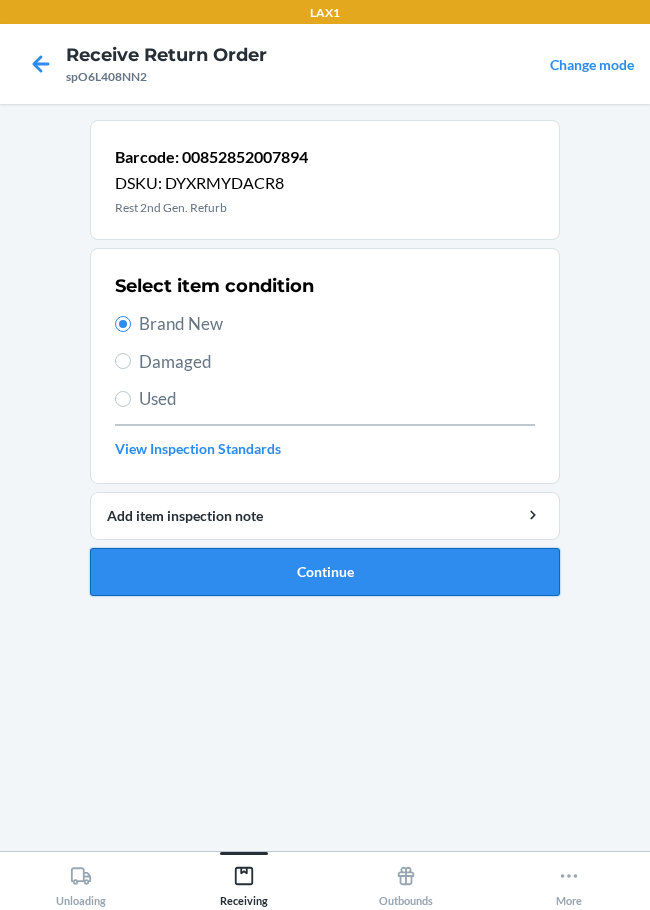 click on "Continue" at bounding box center (325, 572) 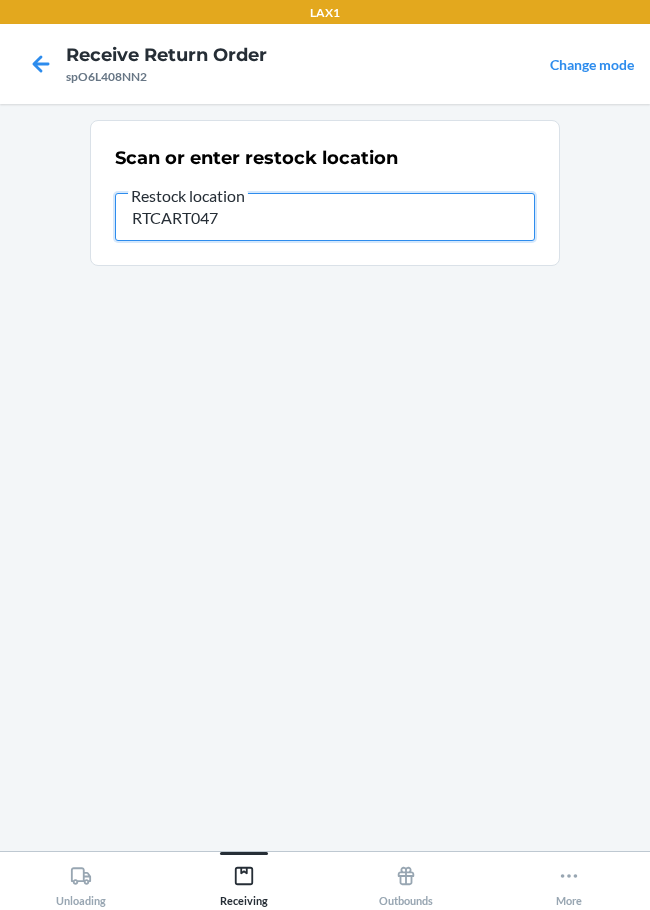 click on "RTCART047" at bounding box center [325, 217] 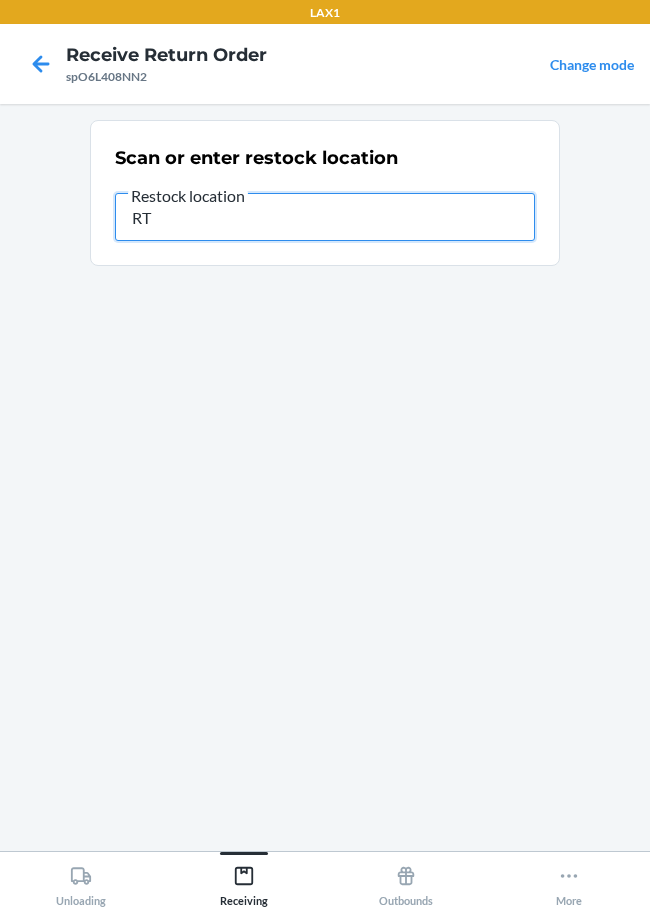 type on "R" 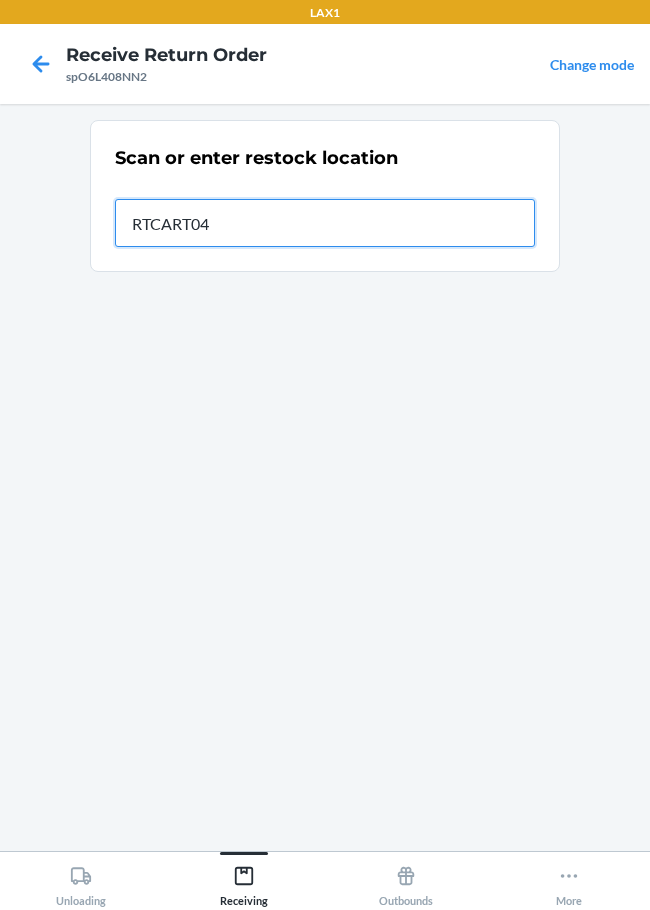 type on "RTCART047" 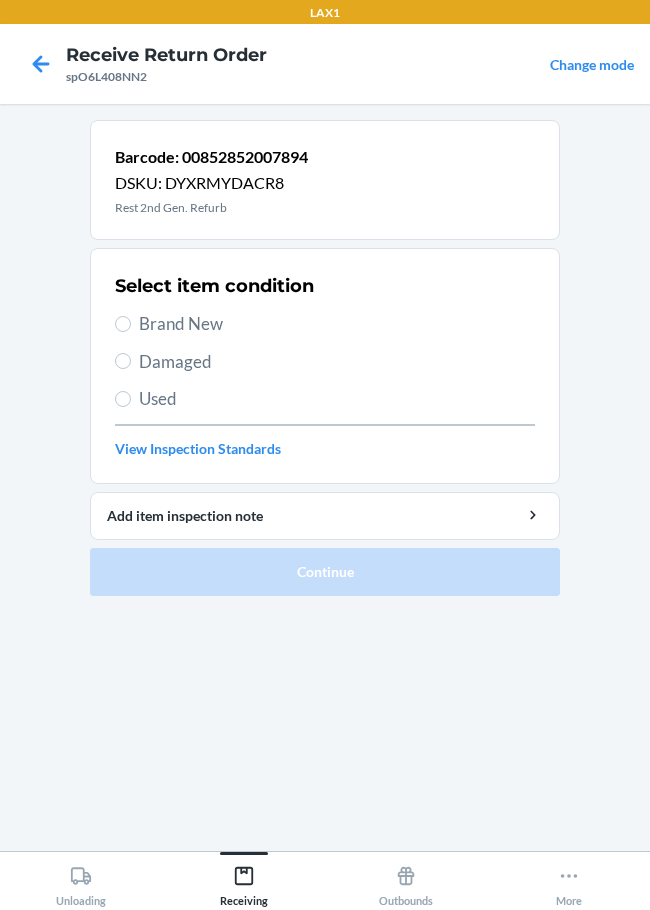 click on "Brand New" at bounding box center (337, 324) 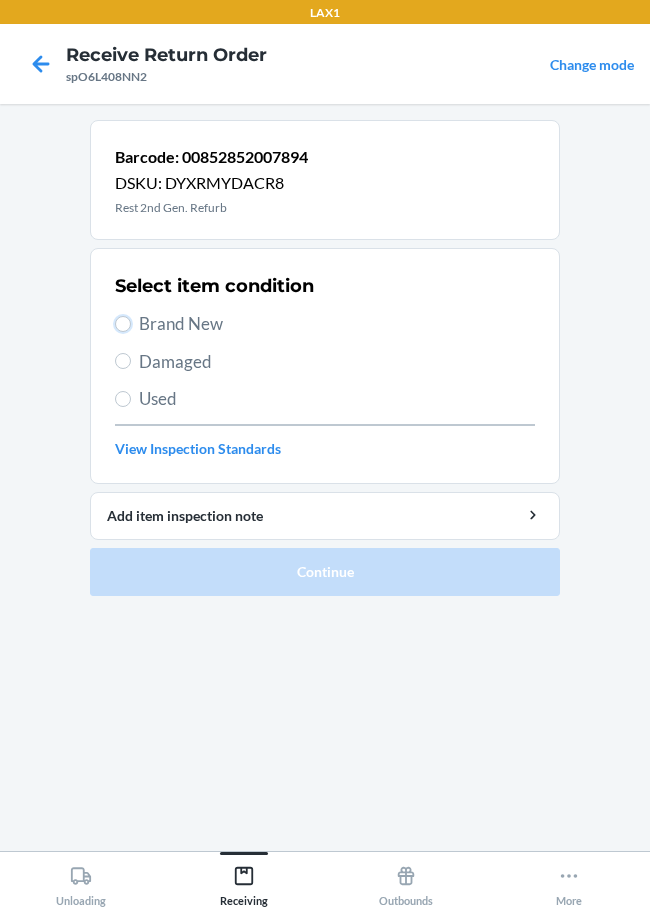click on "Brand New" at bounding box center [123, 324] 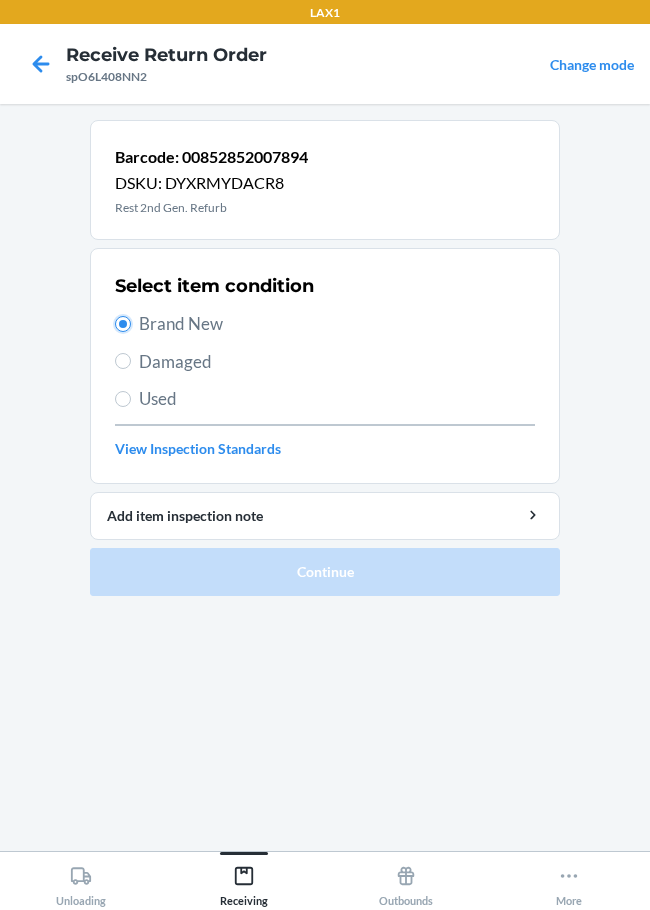 radio on "true" 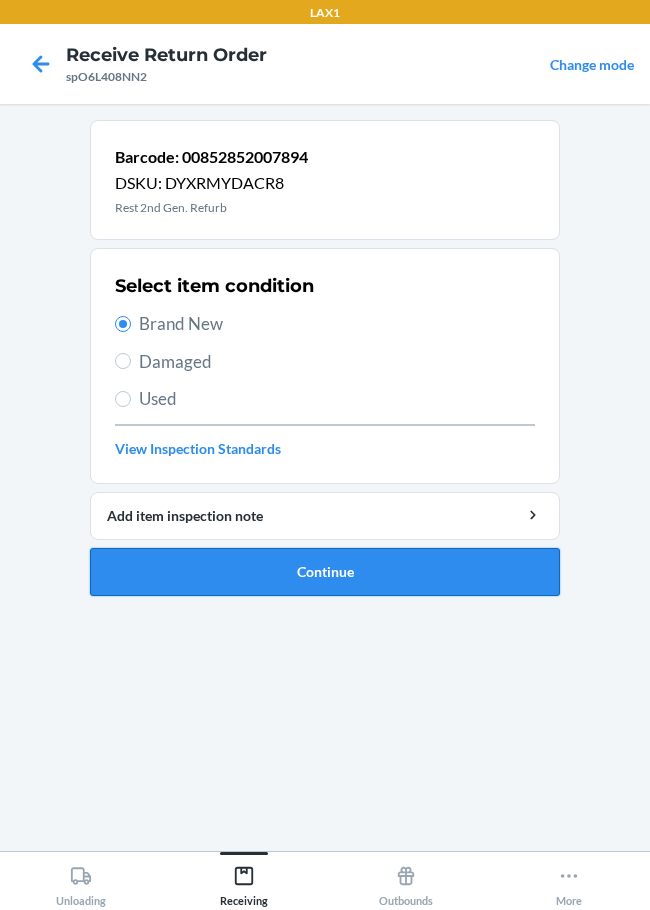 click on "Continue" at bounding box center (325, 572) 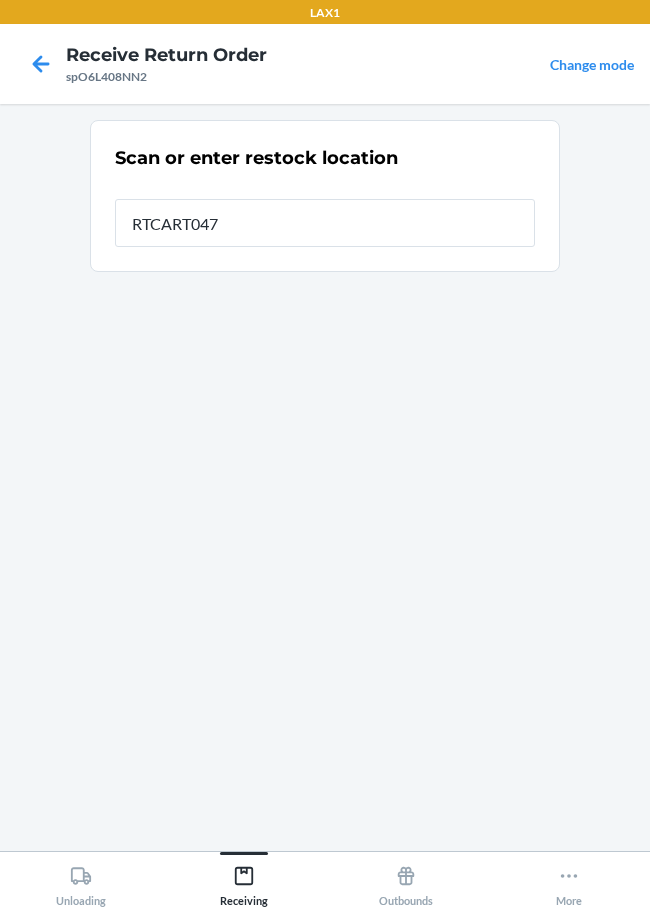 type on "RTCART047" 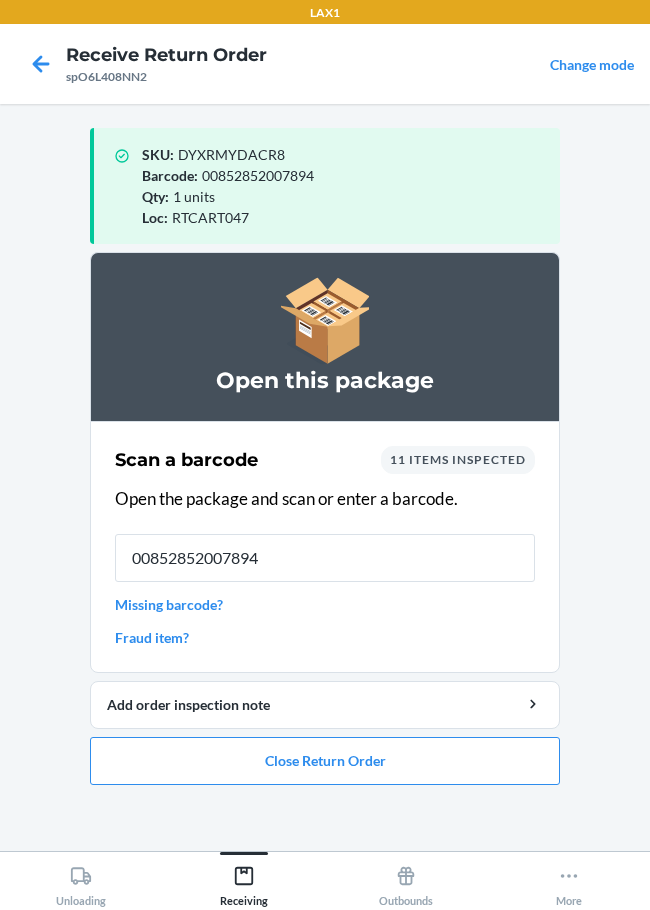 type on "00852852007894" 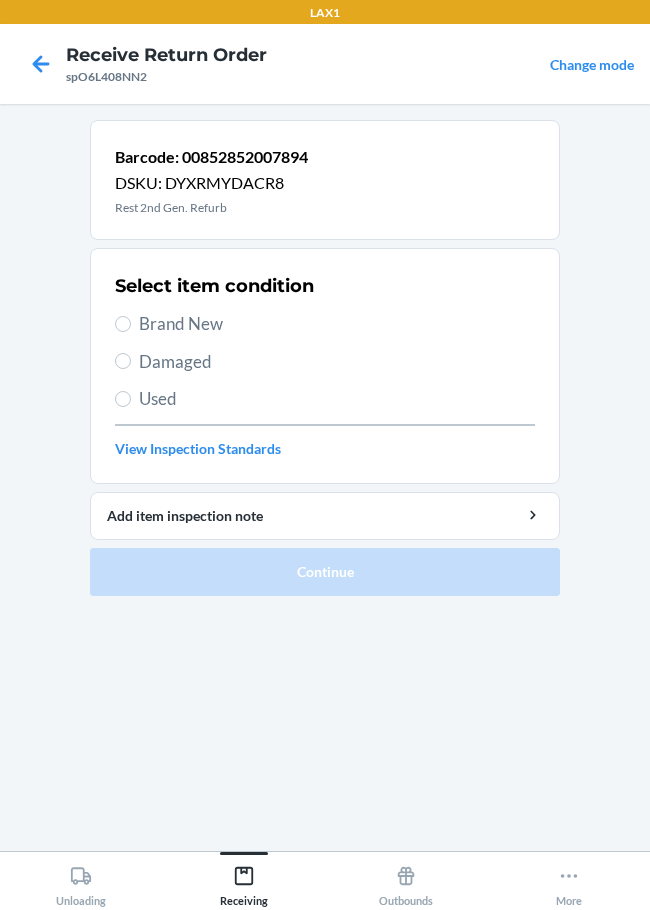 click on "Brand New" at bounding box center (337, 324) 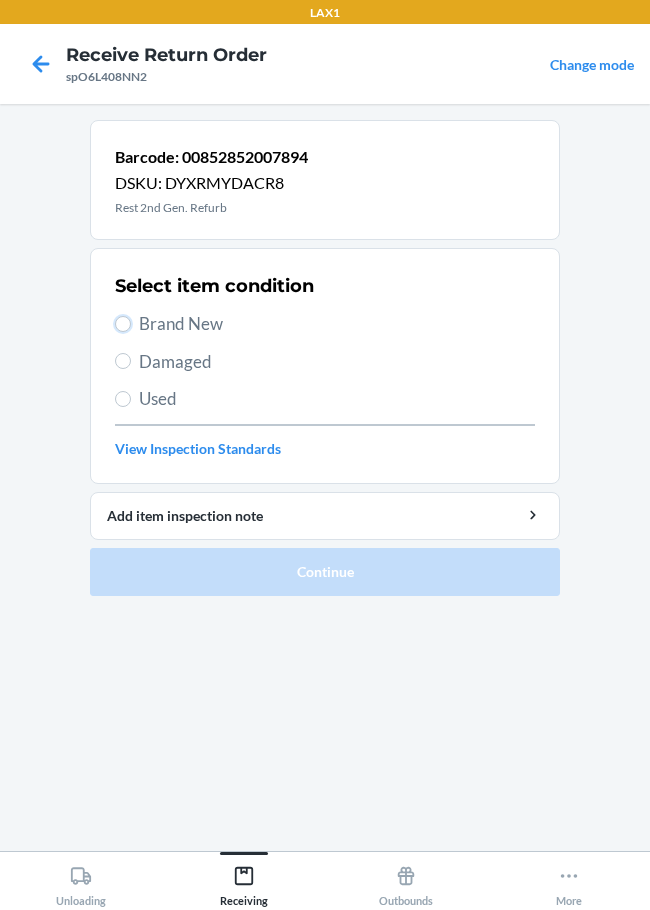 click on "Brand New" at bounding box center [123, 324] 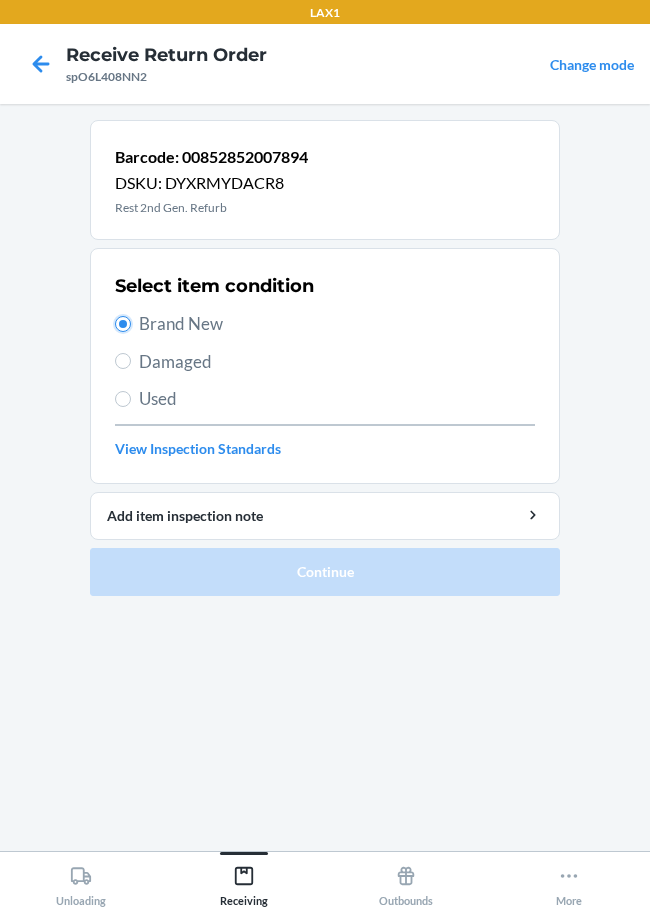 radio on "true" 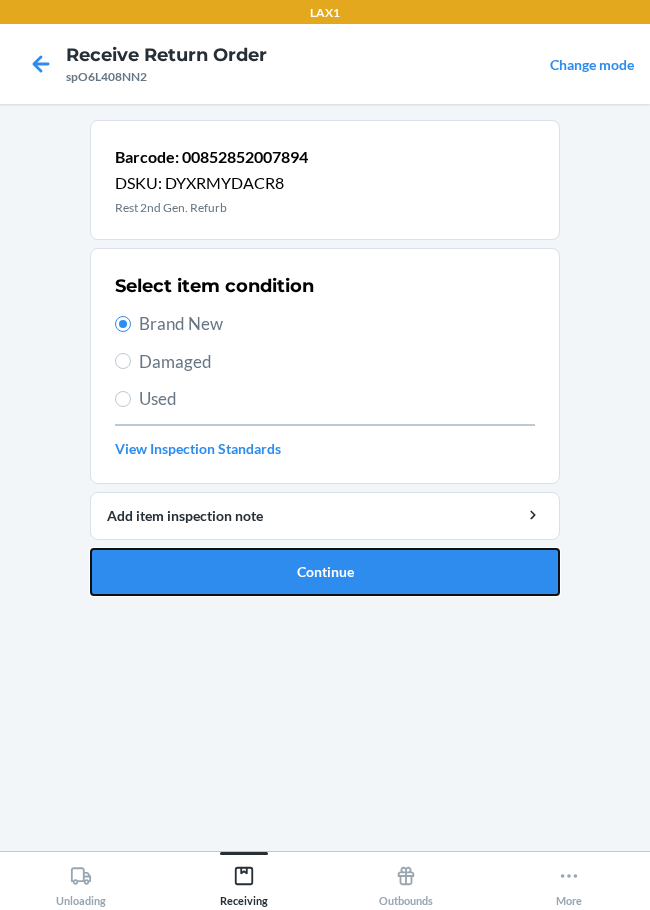 click on "Continue" at bounding box center [325, 572] 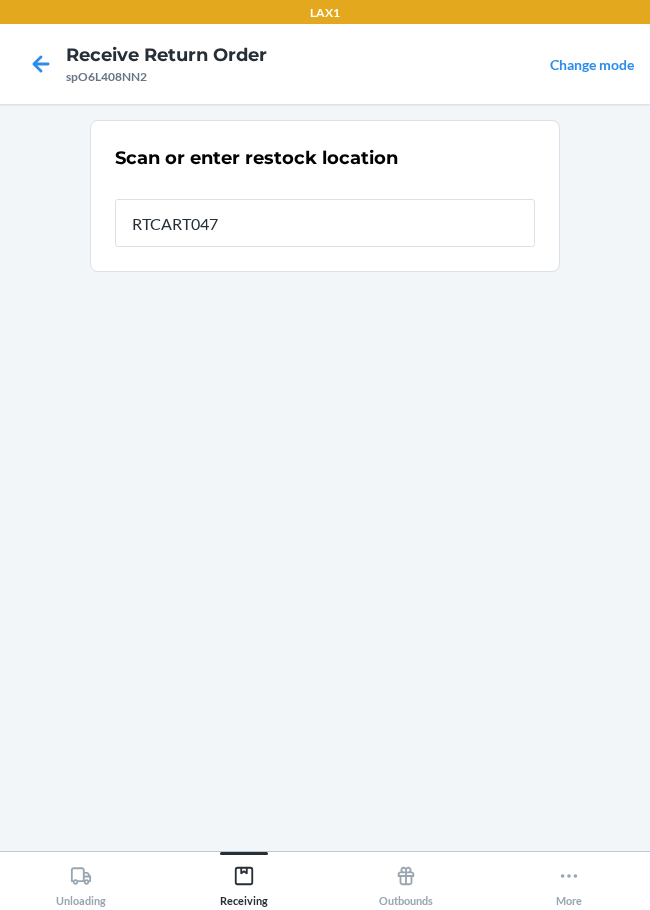 type on "RTCART047" 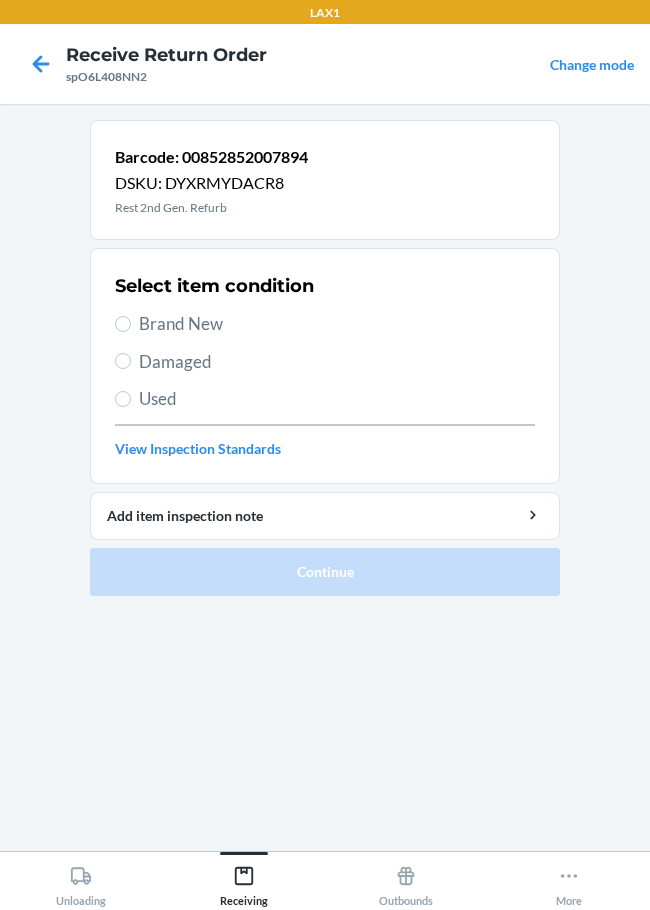click on "Brand New" at bounding box center [337, 324] 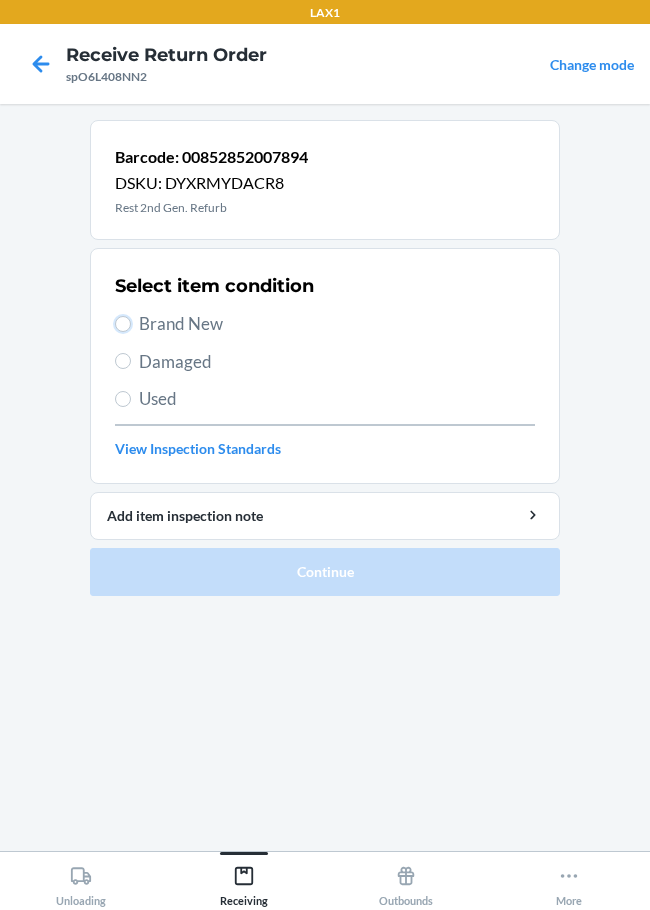 click on "Brand New" at bounding box center (123, 324) 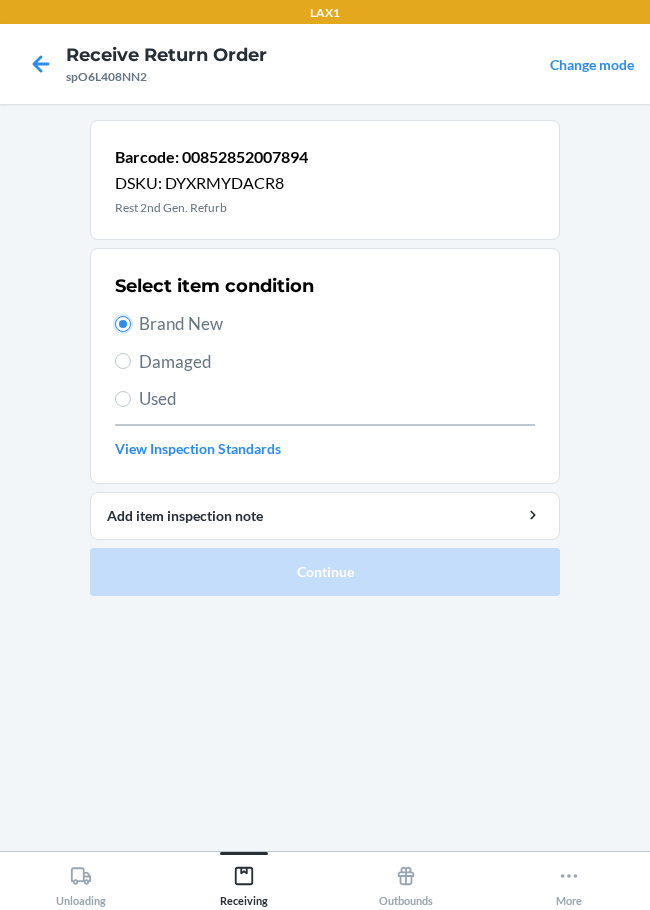 radio on "true" 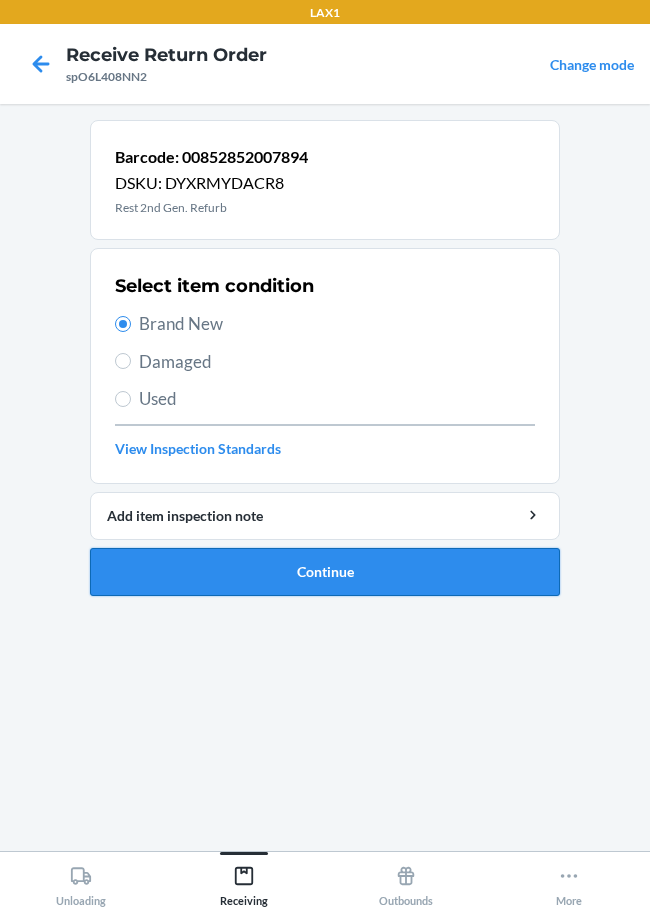 click on "Continue" at bounding box center [325, 572] 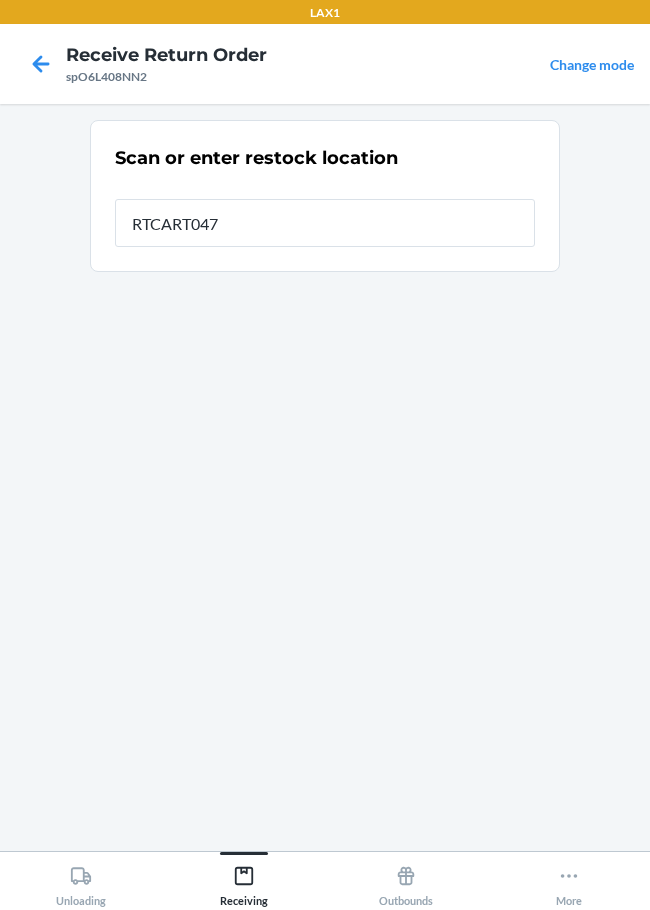 type on "RTCART047" 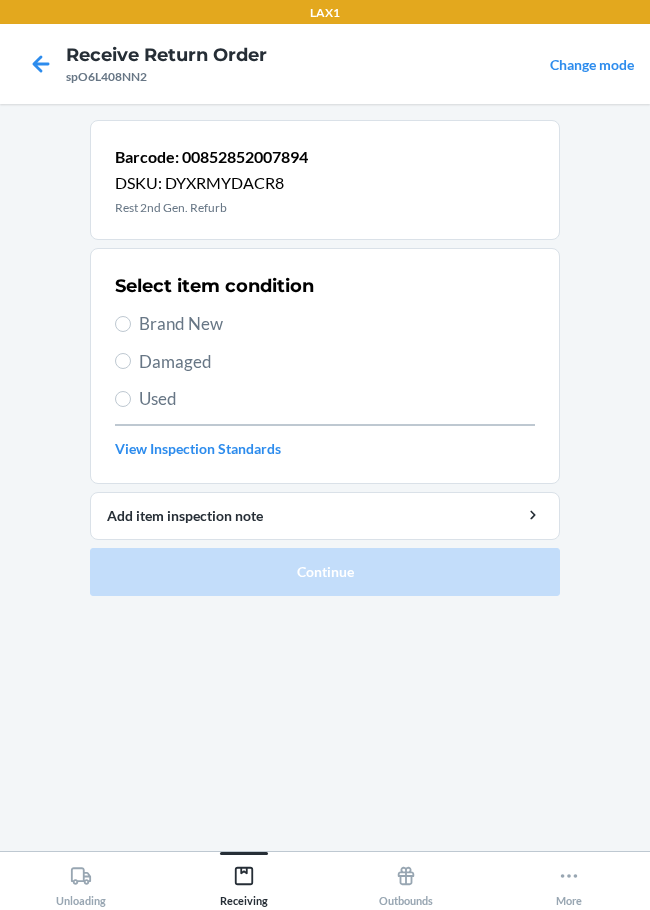 click on "Brand New" at bounding box center (337, 324) 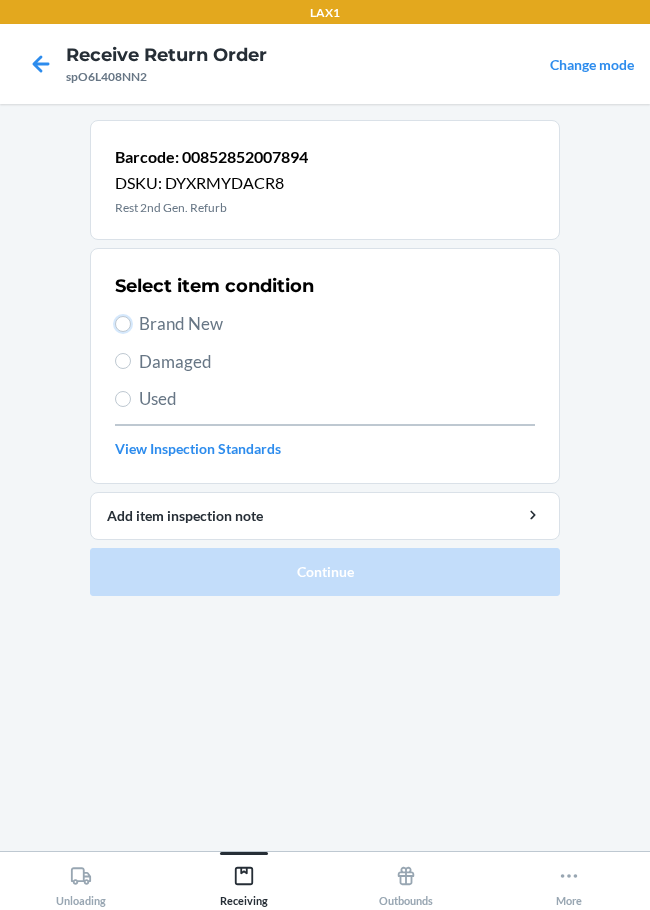 click on "Brand New" at bounding box center (123, 324) 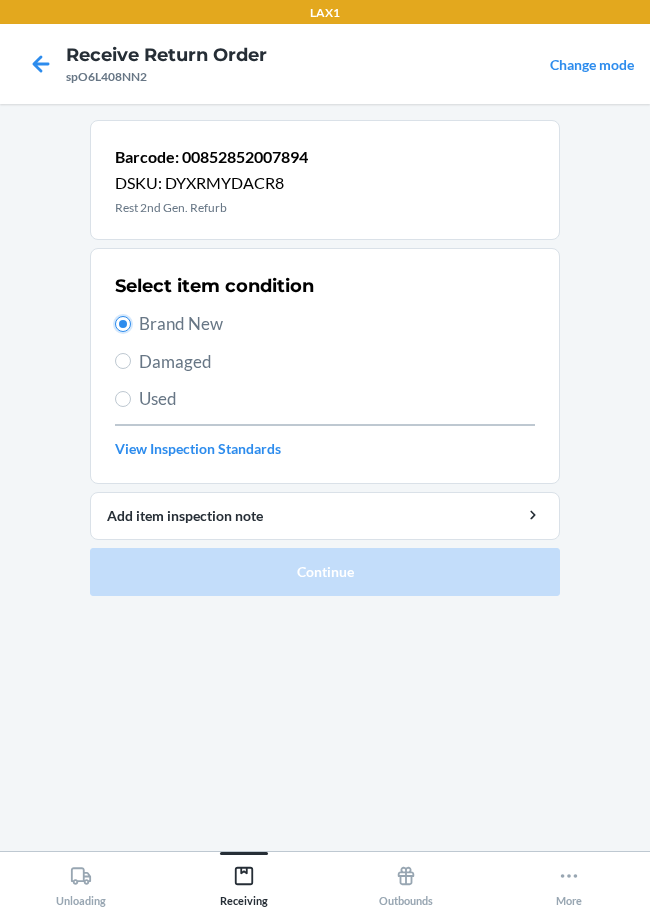 radio on "true" 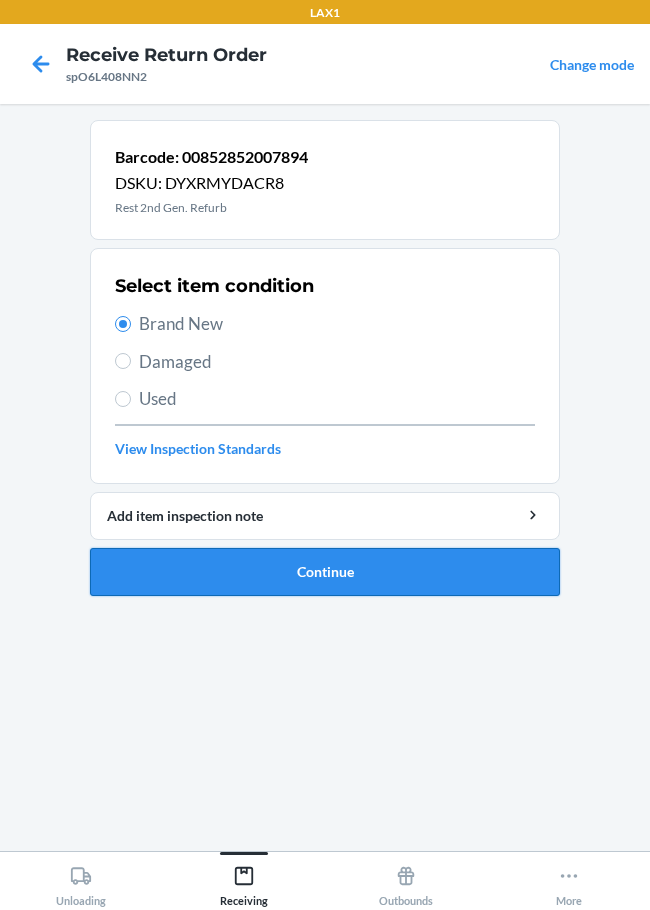 click on "Continue" at bounding box center (325, 572) 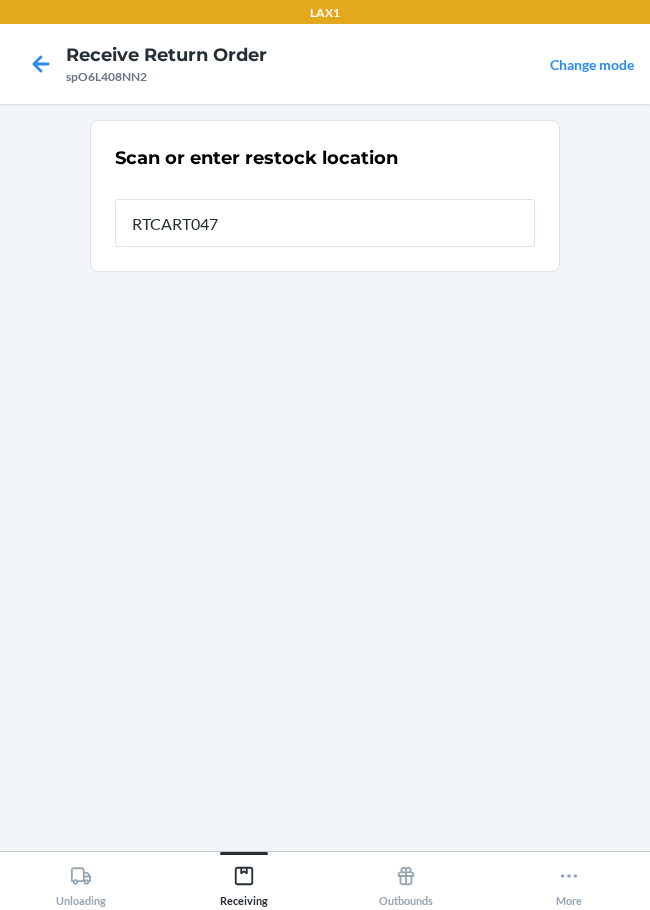 type on "RTCART047" 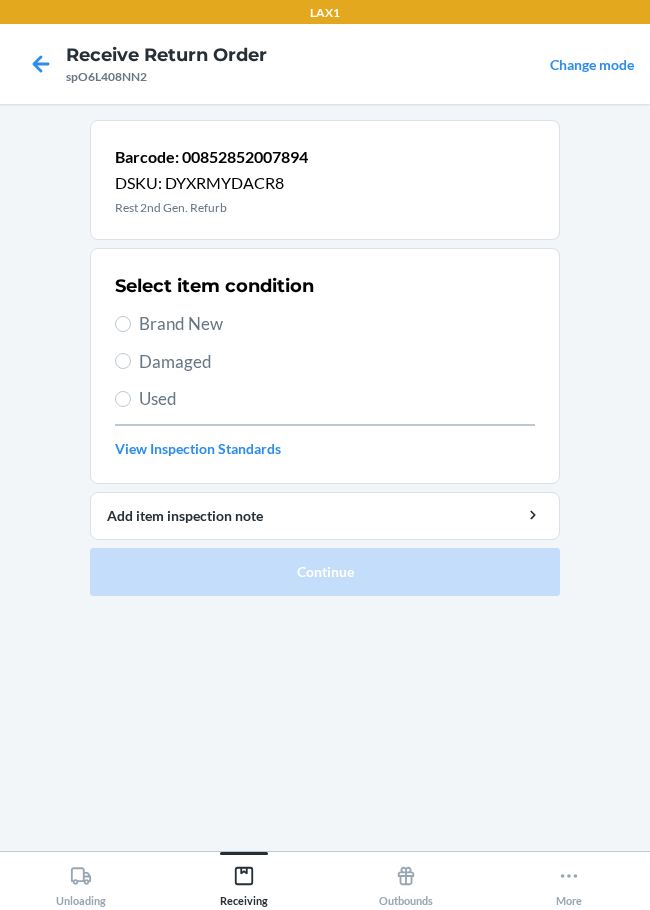 click on "Damaged" at bounding box center [337, 362] 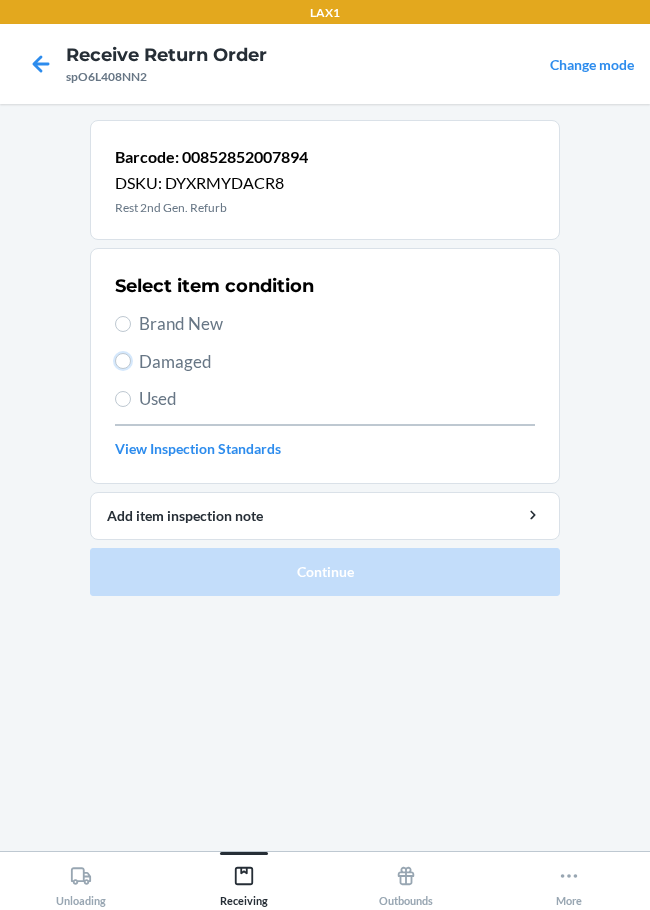 click on "Damaged" at bounding box center (123, 361) 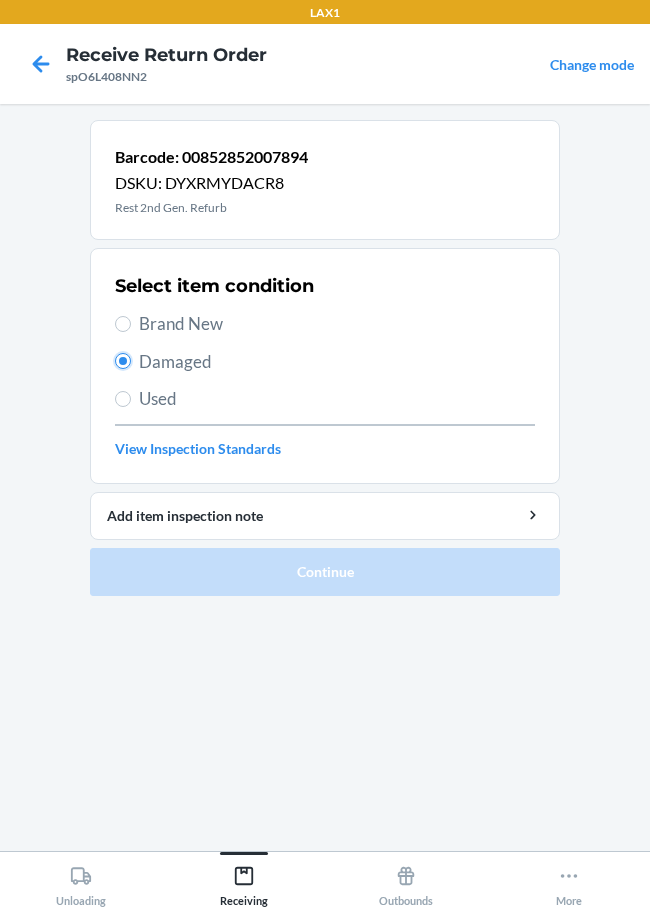 radio on "true" 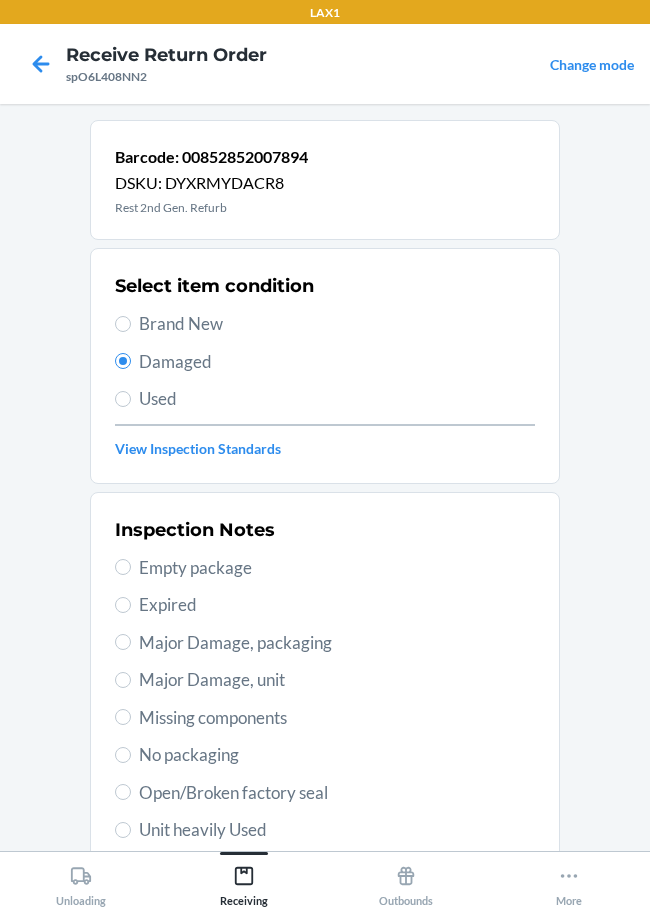 click on "Major Damage, unit" at bounding box center [337, 680] 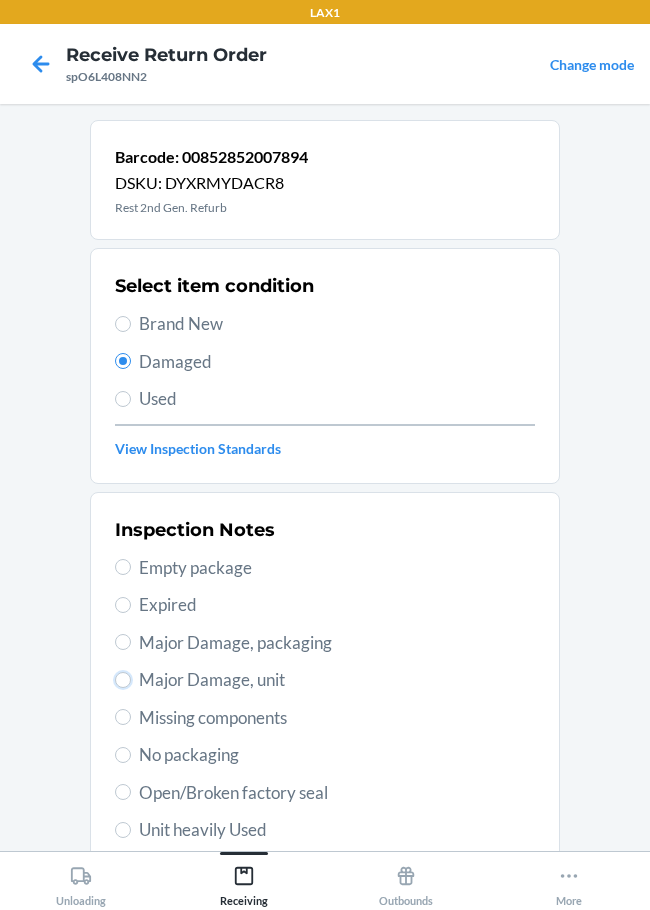 click on "Major Damage, unit" at bounding box center [123, 680] 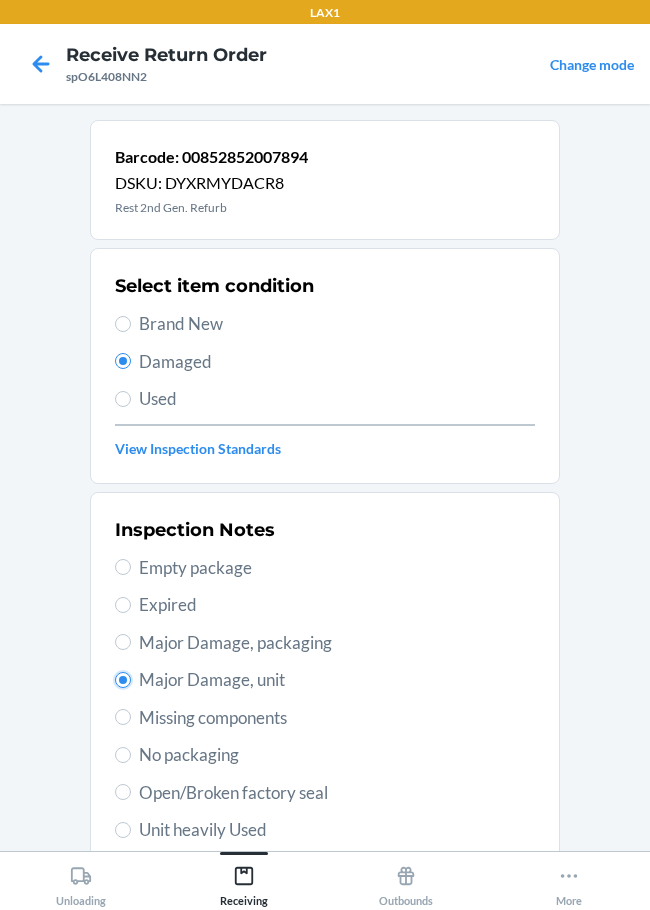 radio on "true" 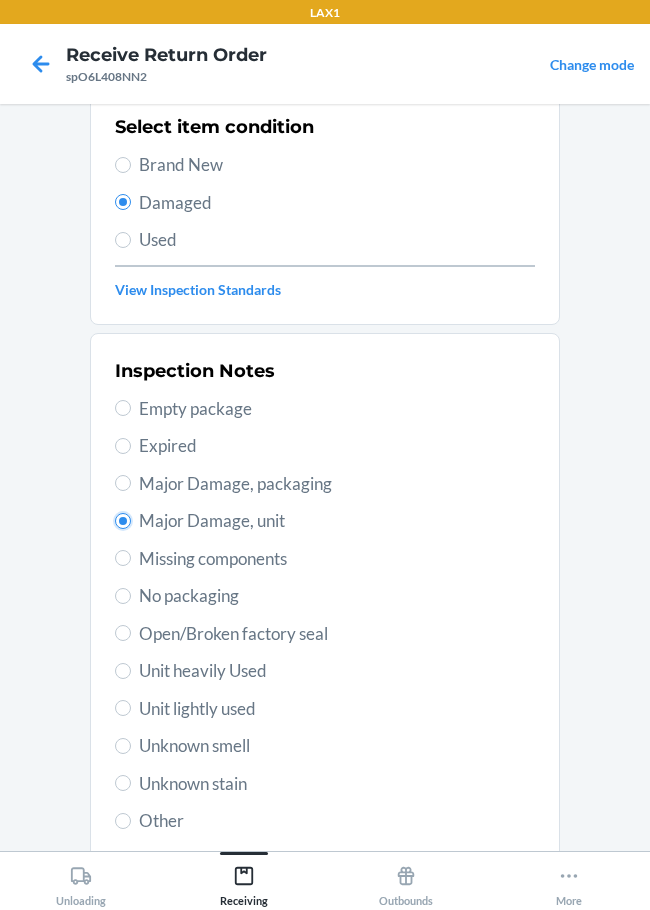 scroll, scrollTop: 295, scrollLeft: 0, axis: vertical 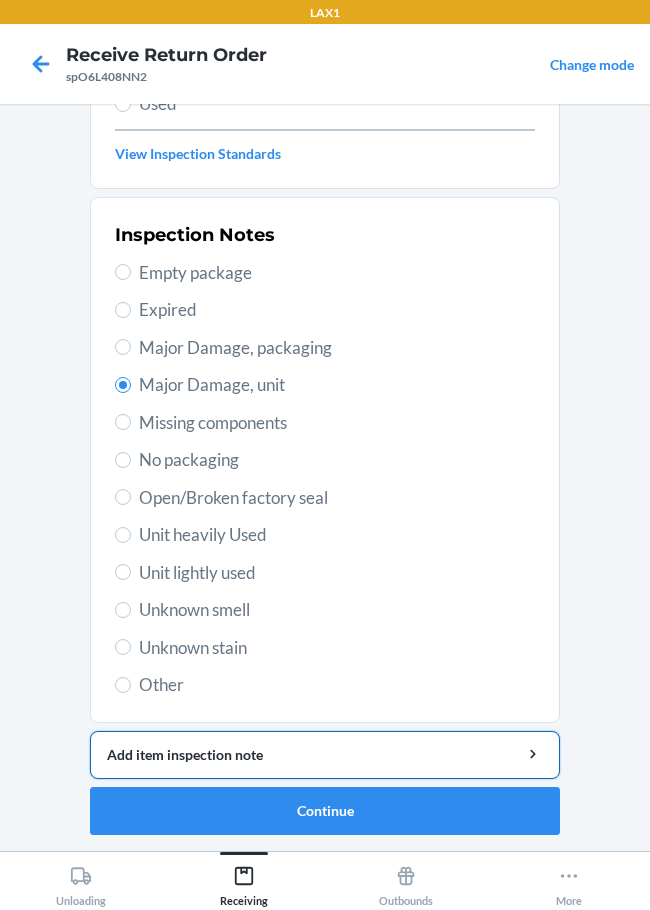 click on "Add item inspection note" at bounding box center [325, 754] 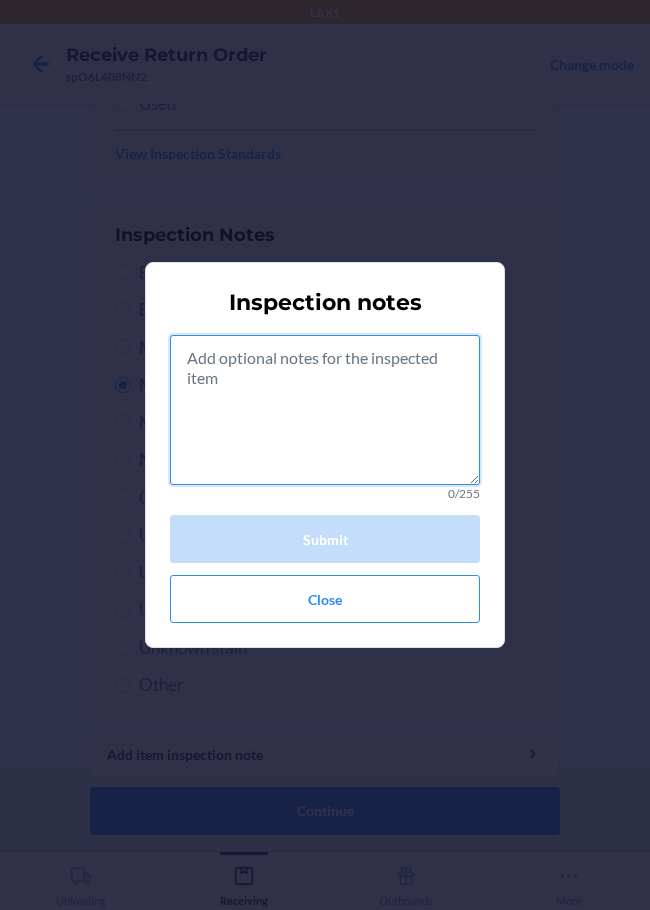 click at bounding box center (325, 410) 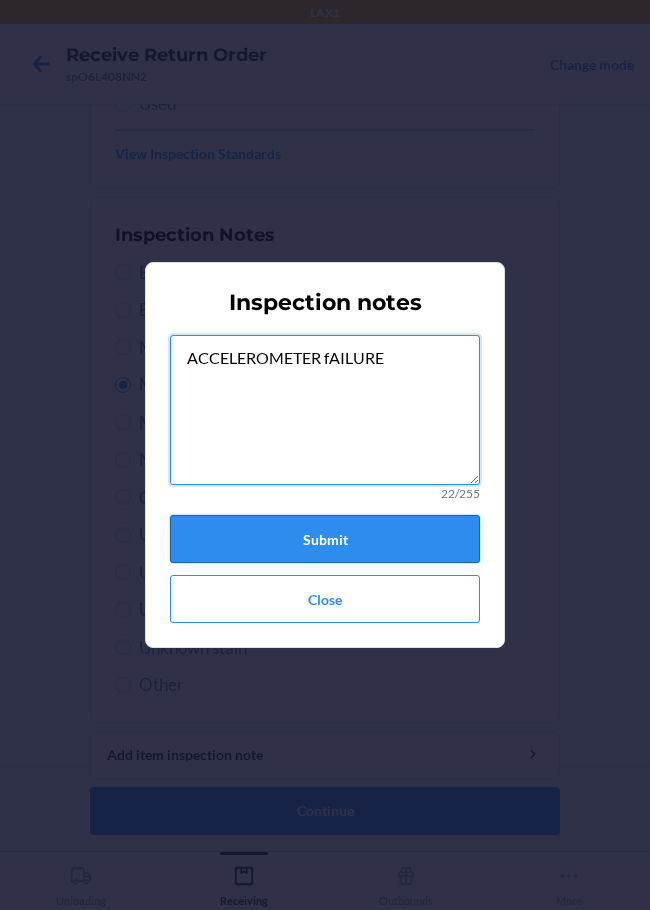 type on "ACCELEROMETER fAILURE" 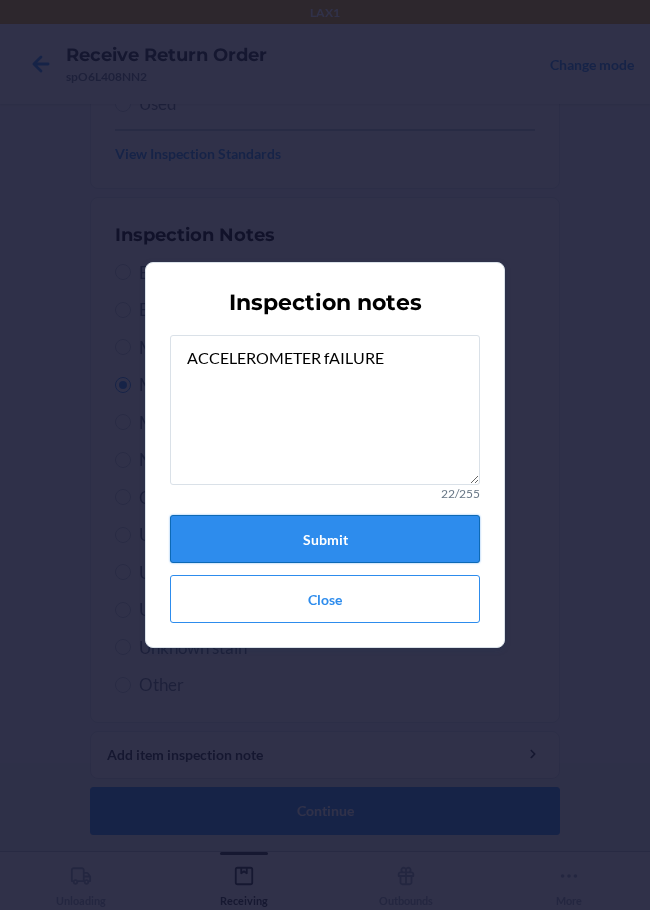 click on "Submit" at bounding box center (325, 539) 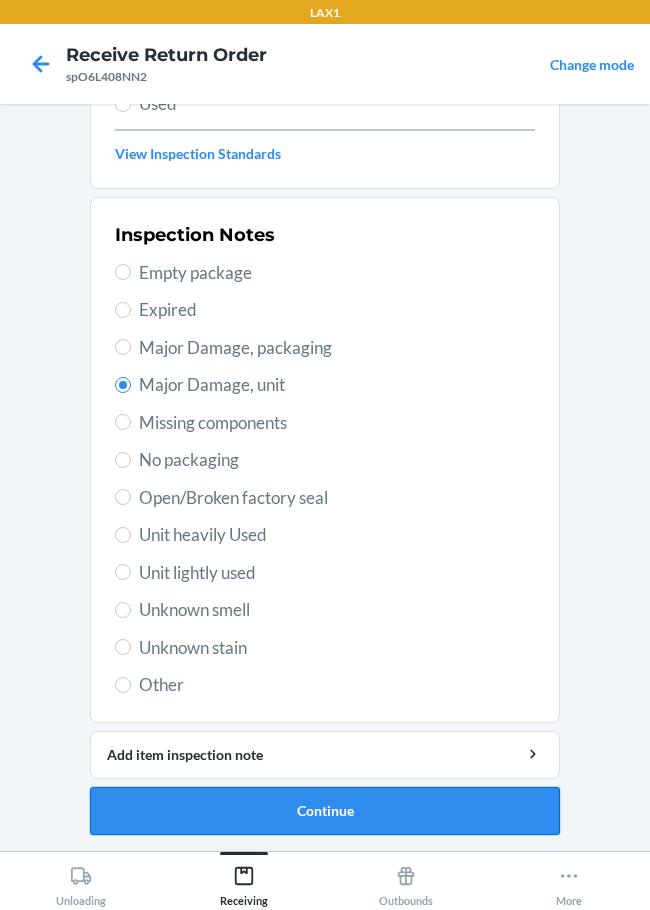 click on "Continue" at bounding box center [325, 811] 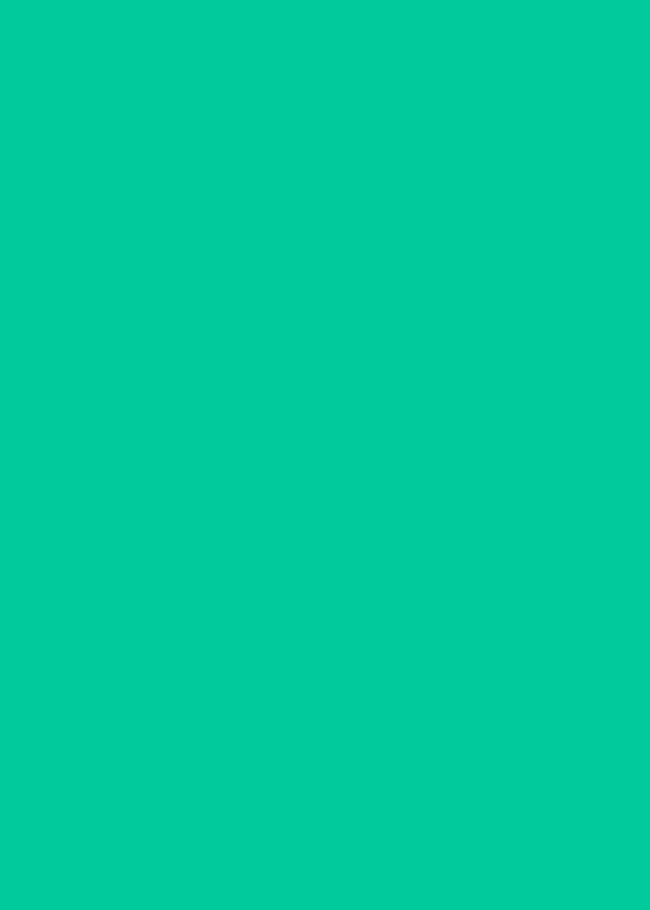 scroll, scrollTop: 130, scrollLeft: 0, axis: vertical 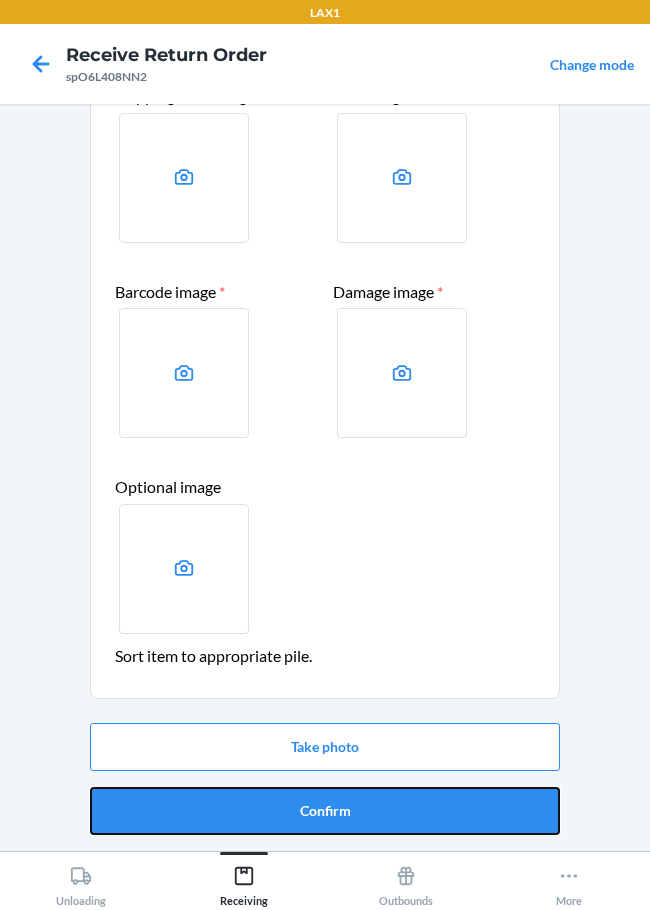 click on "Confirm" at bounding box center [325, 811] 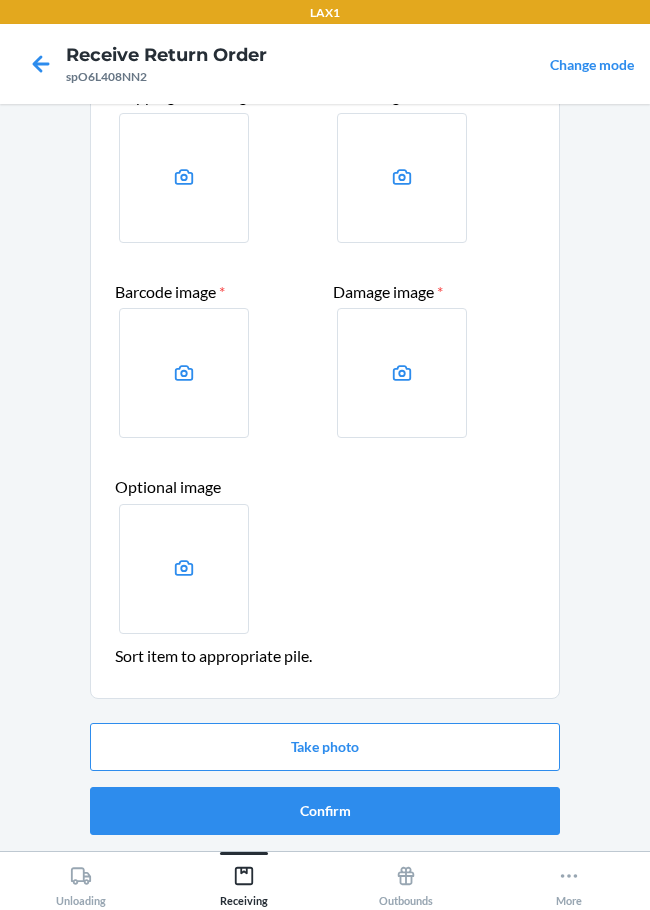 scroll, scrollTop: 0, scrollLeft: 0, axis: both 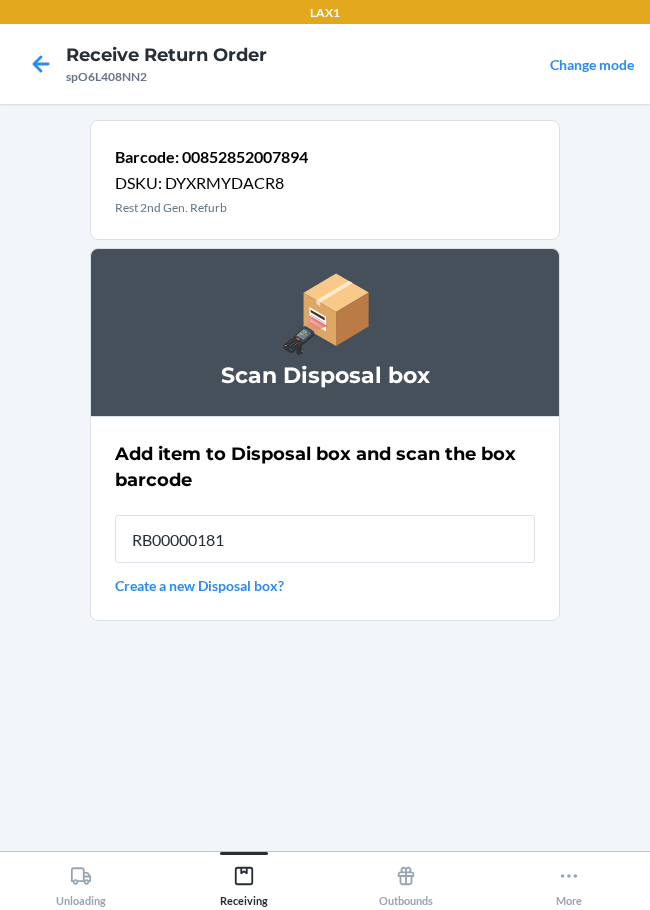 type on "RB000001819" 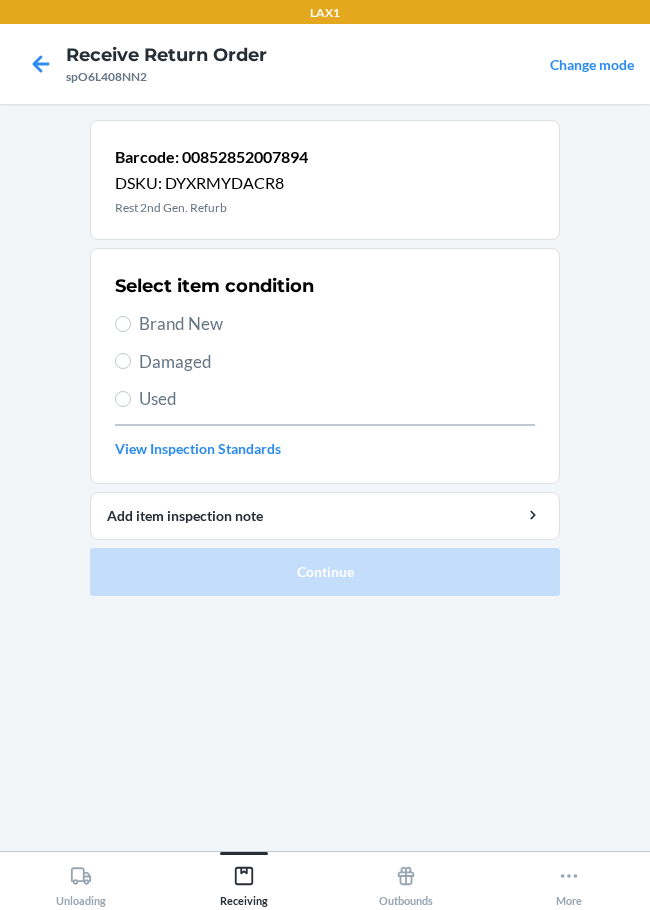 click on "Damaged" at bounding box center [337, 362] 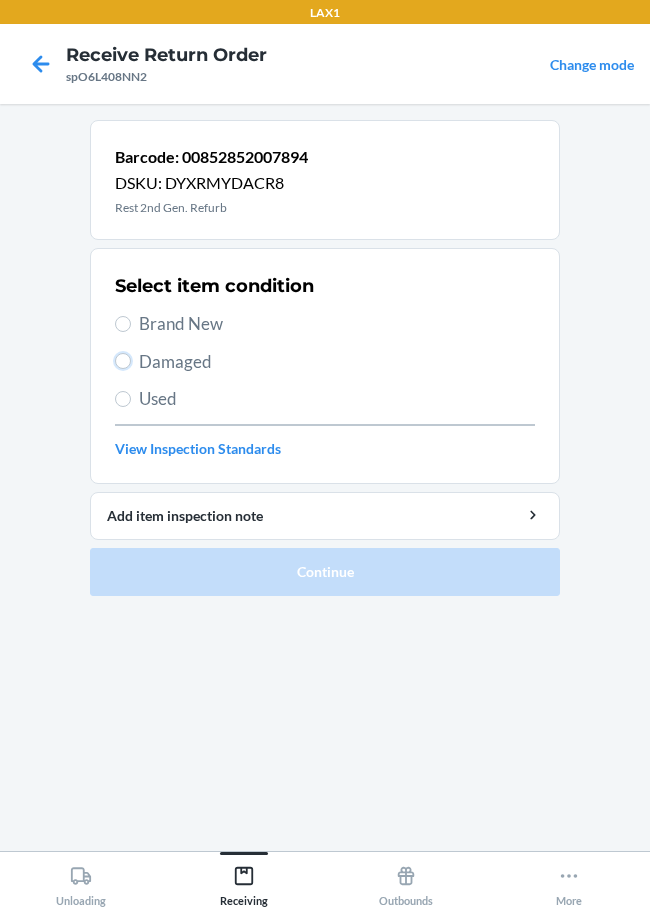 click on "Damaged" at bounding box center [123, 361] 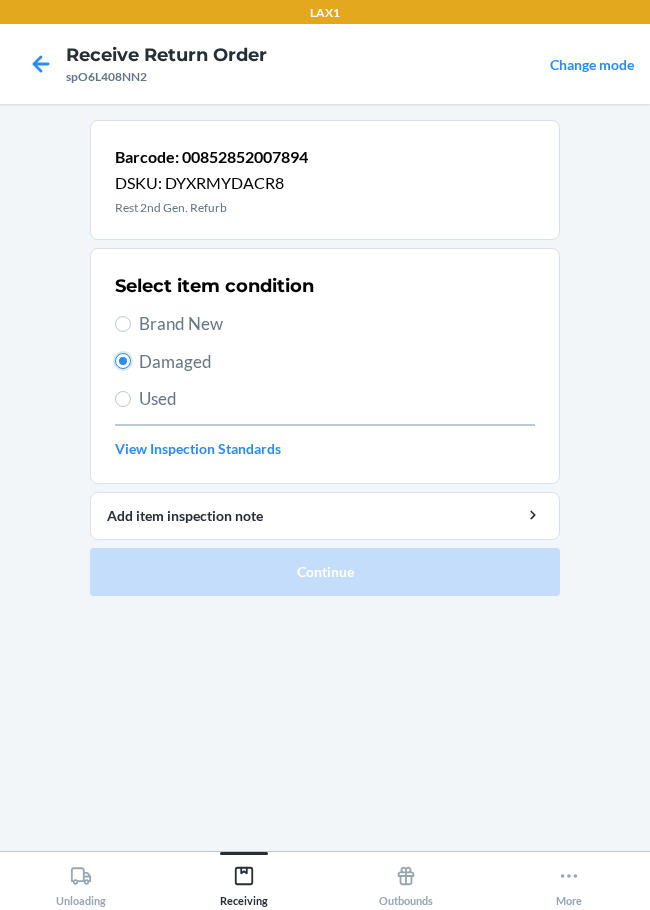 radio on "true" 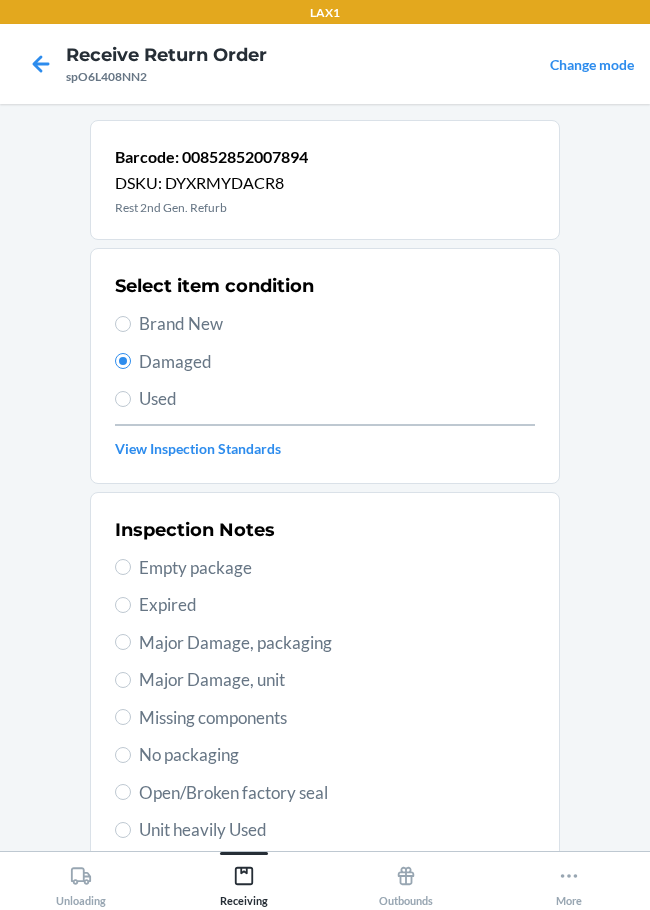 click on "Major Damage, unit" at bounding box center [337, 680] 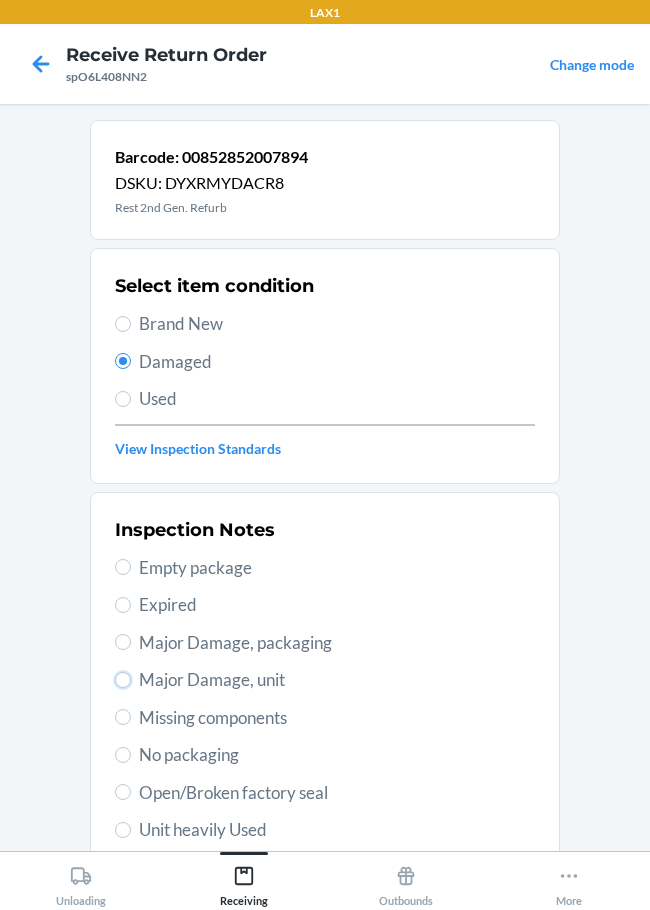 click on "Major Damage, unit" at bounding box center [123, 680] 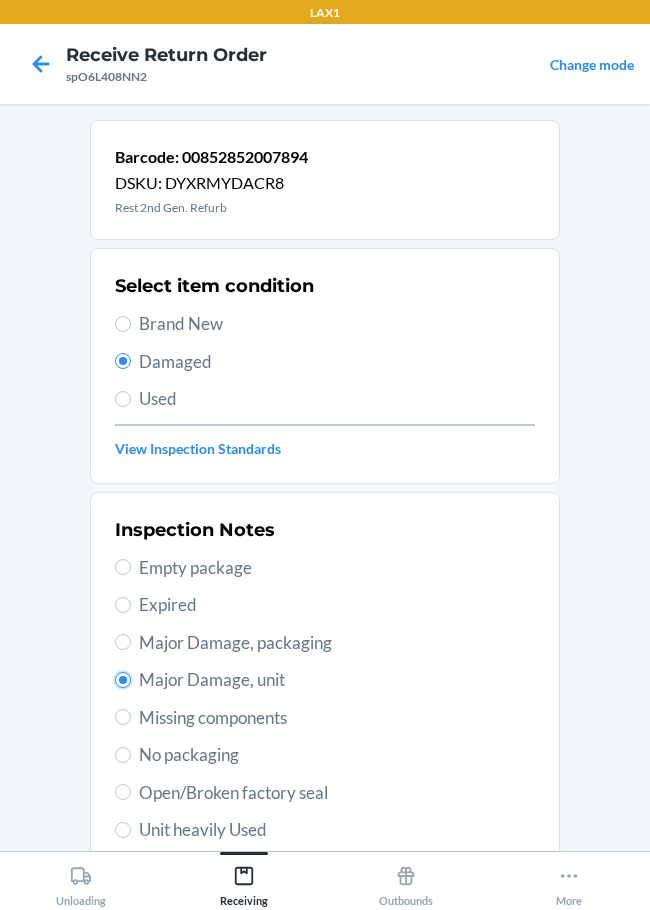 radio on "true" 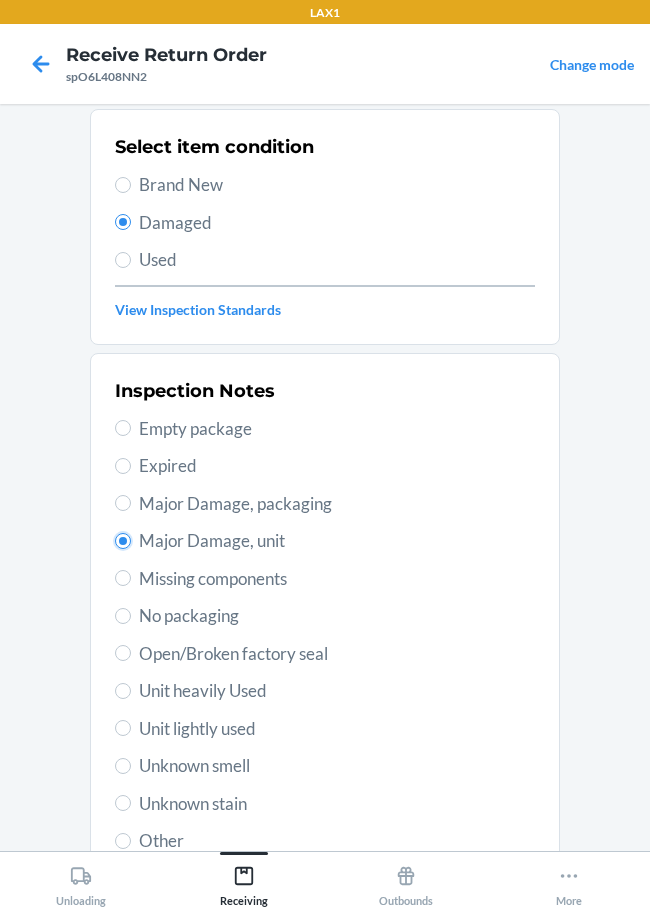 scroll, scrollTop: 295, scrollLeft: 0, axis: vertical 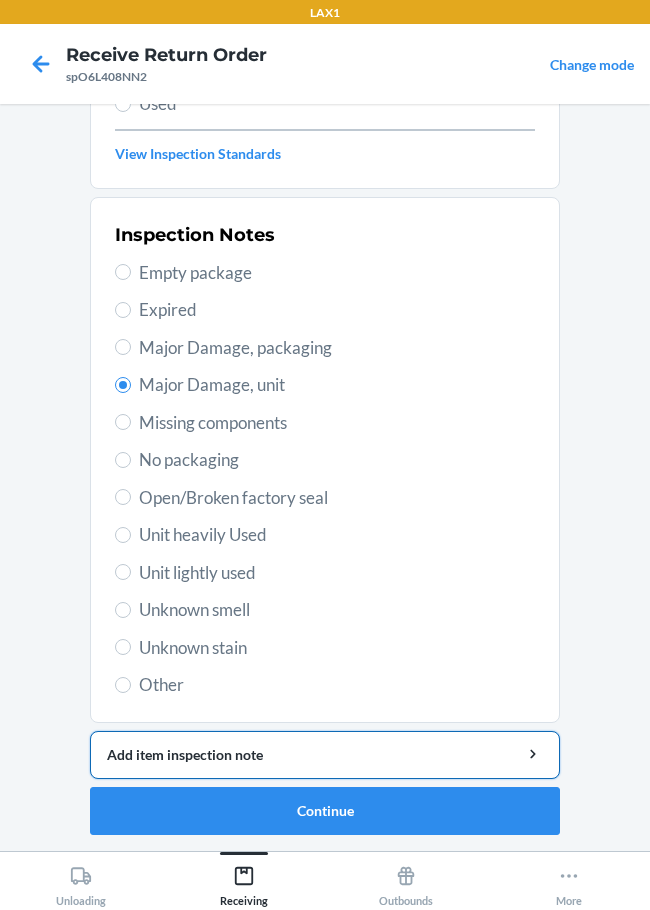 click on "Add item inspection note" at bounding box center (325, 755) 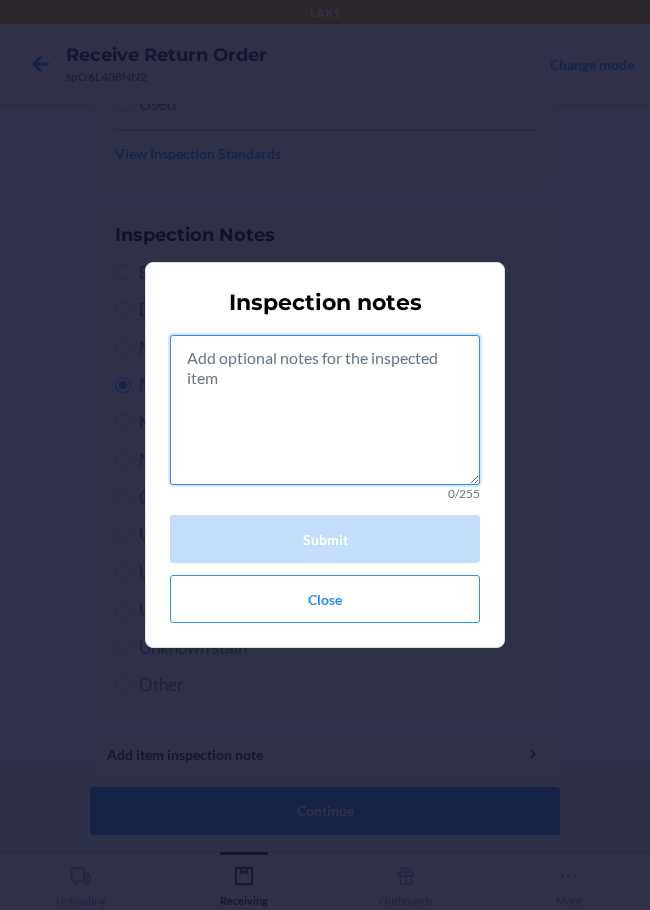 click at bounding box center (325, 410) 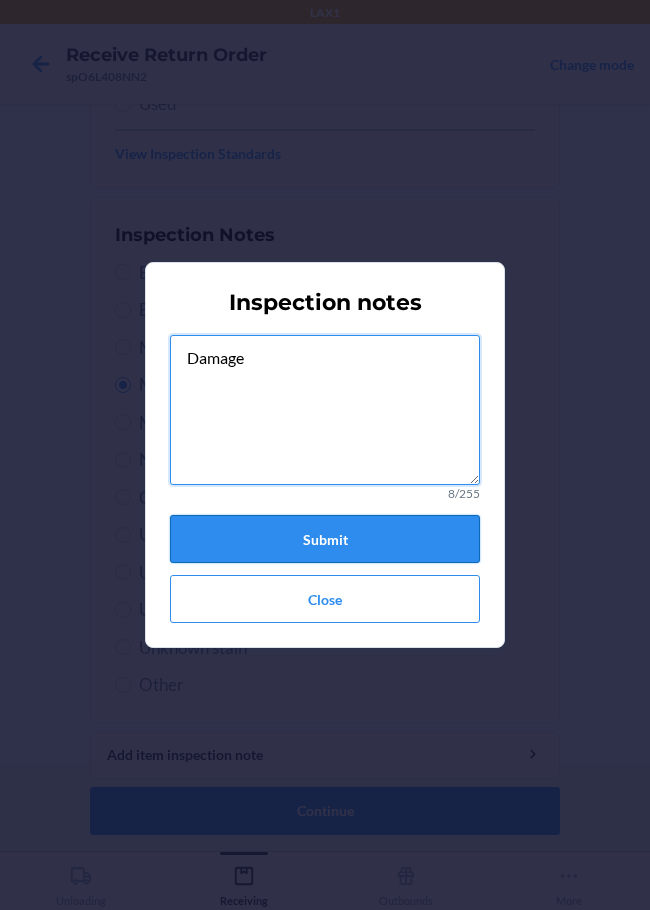 type on "Damage" 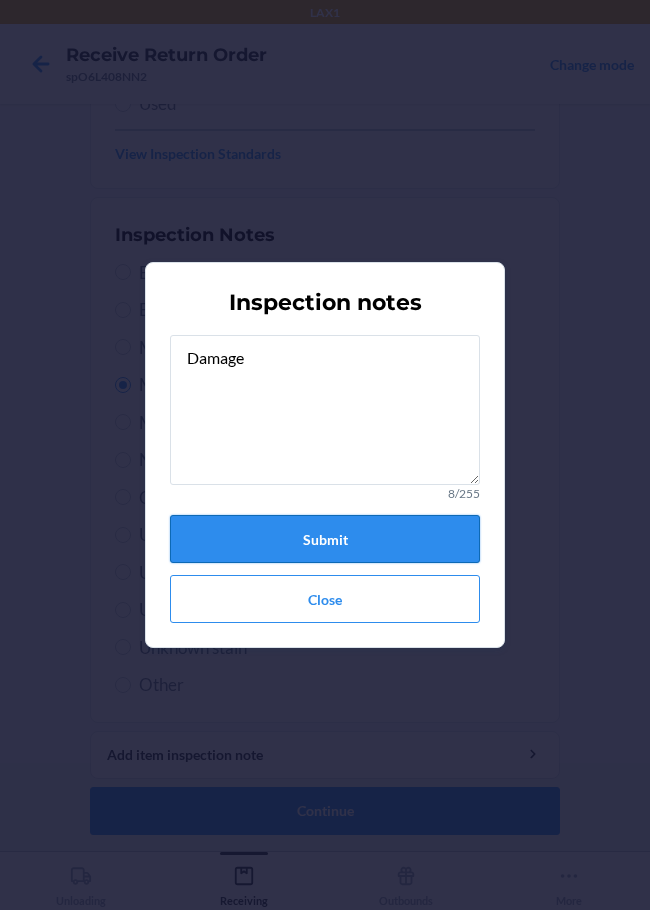 click on "Submit" at bounding box center (325, 539) 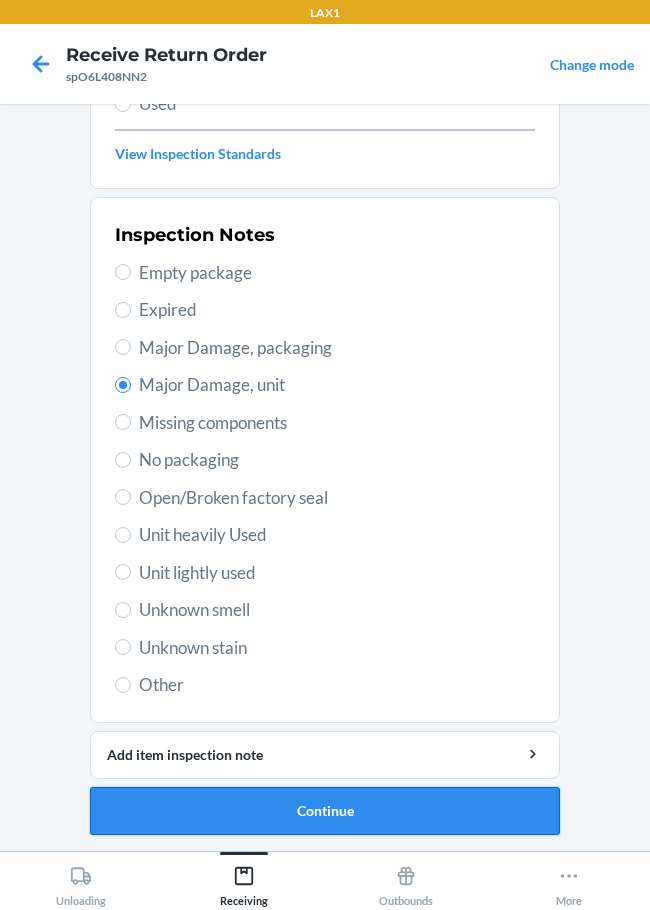 click on "Continue" at bounding box center (325, 811) 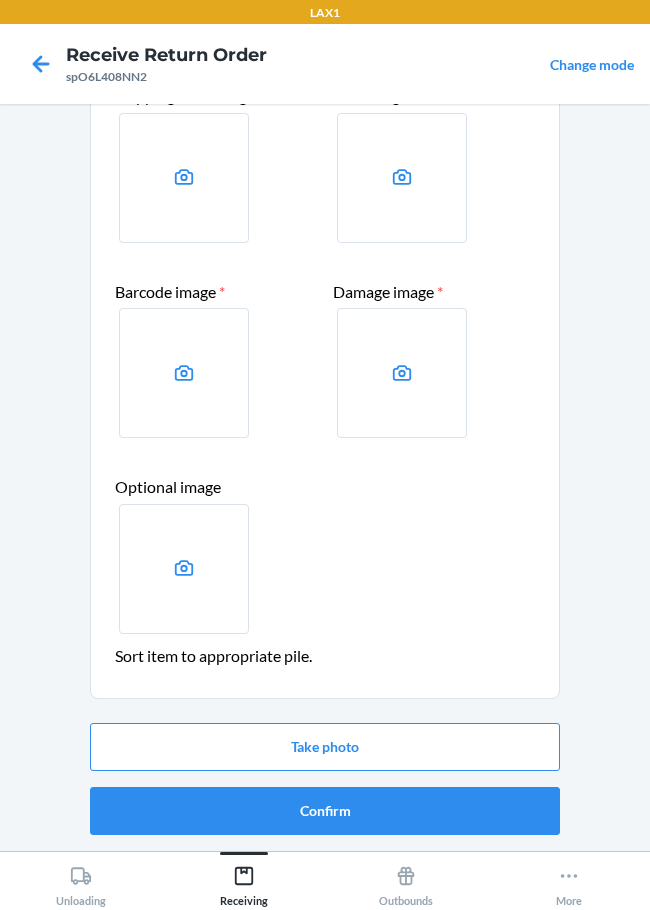click on "Confirm" at bounding box center (325, 811) 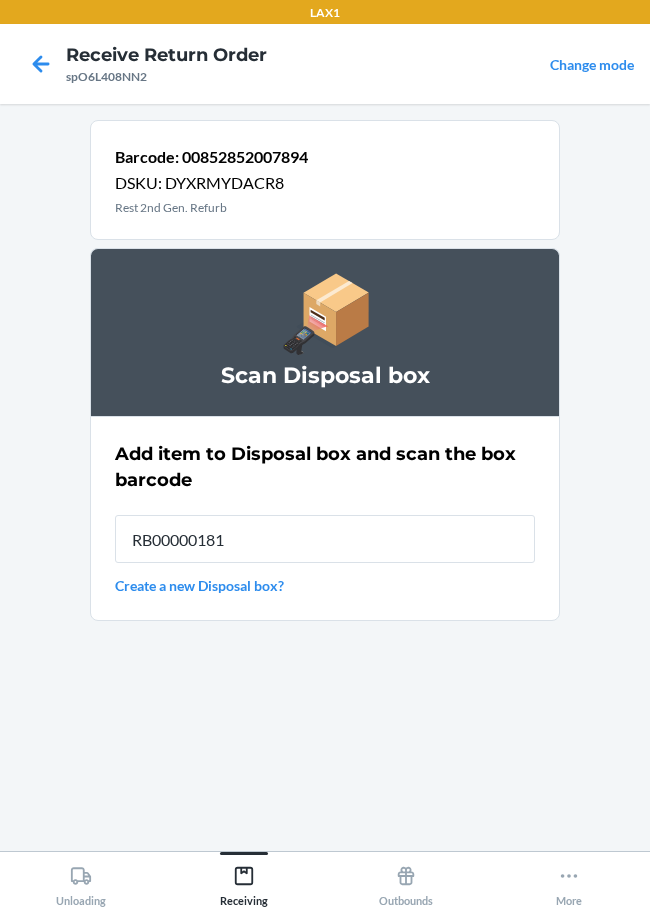 type on "RB000001819" 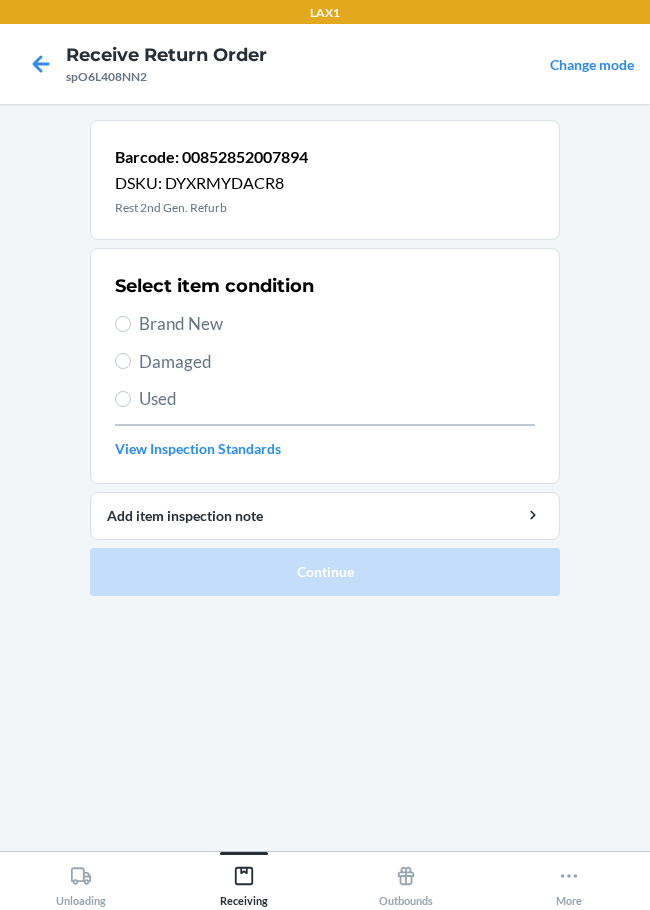 click on "Damaged" at bounding box center (337, 362) 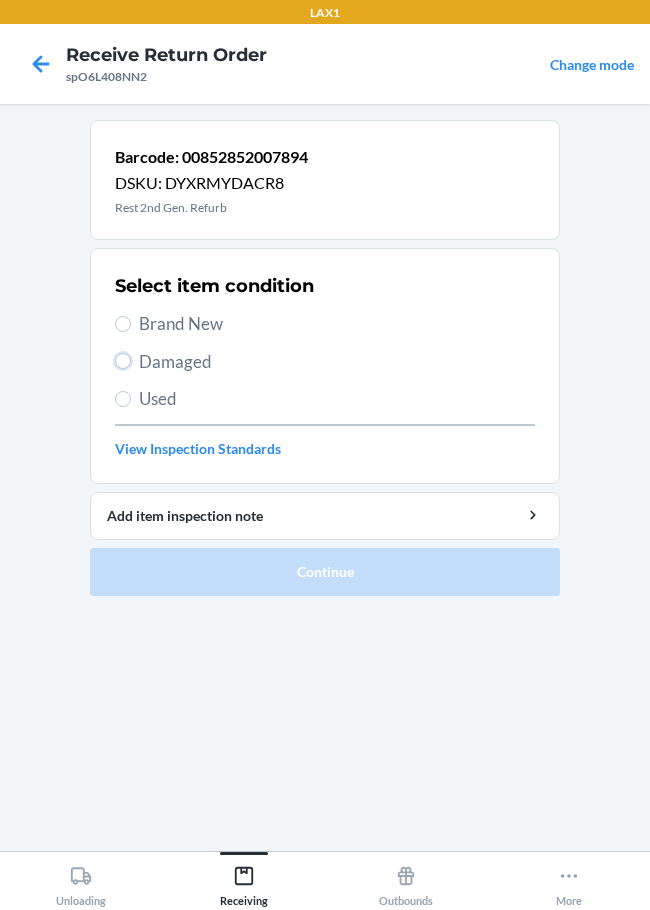 click on "Damaged" at bounding box center [123, 361] 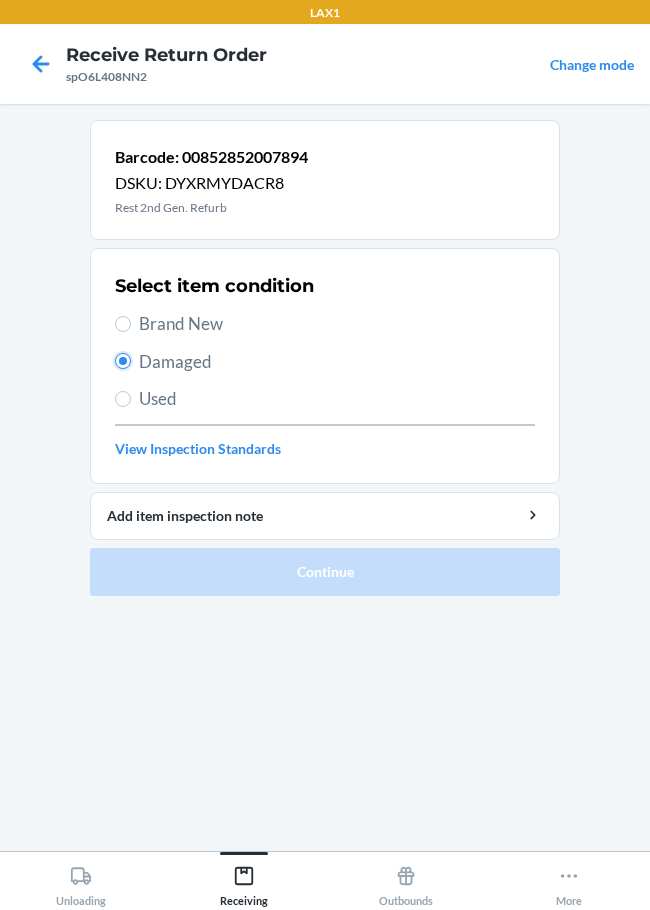 radio on "true" 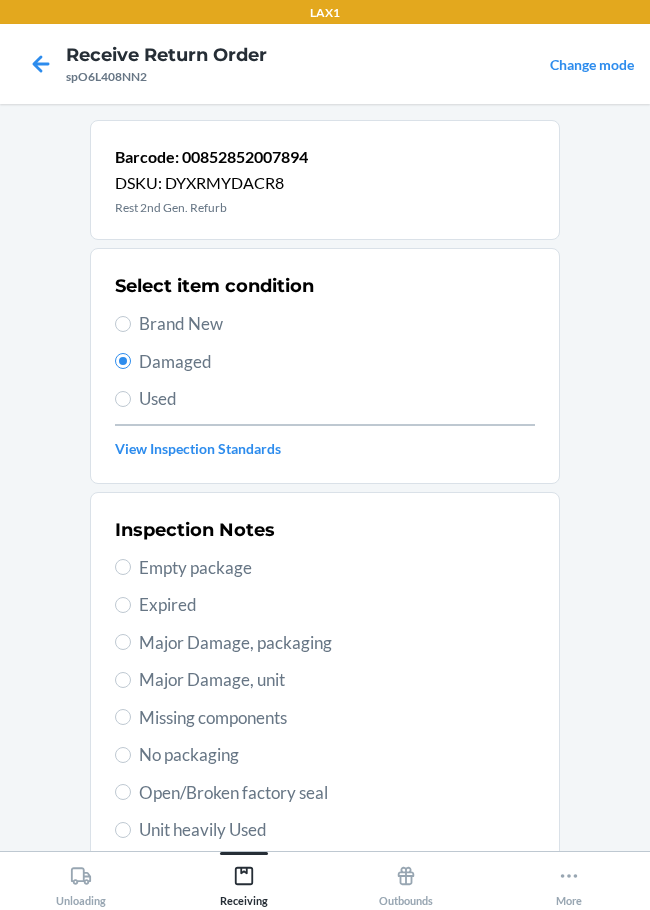 click on "Major Damage, unit" at bounding box center (337, 680) 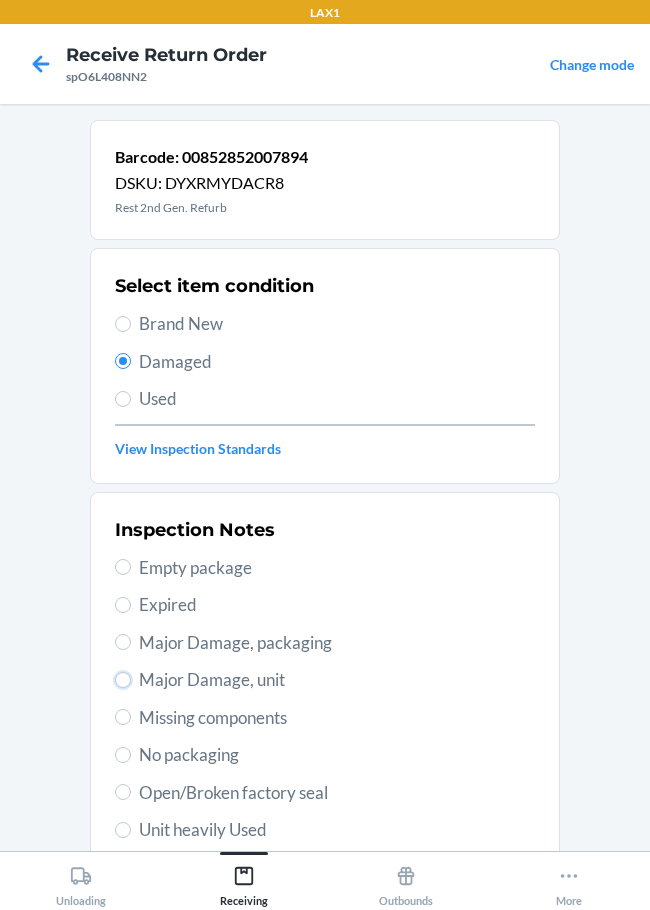 click on "Major Damage, unit" at bounding box center (123, 680) 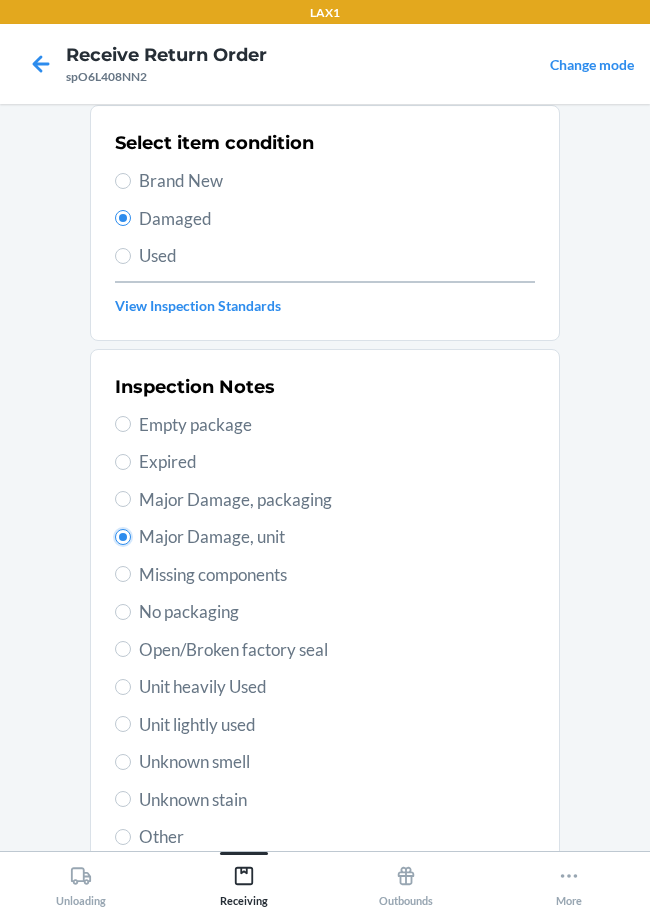 scroll, scrollTop: 295, scrollLeft: 0, axis: vertical 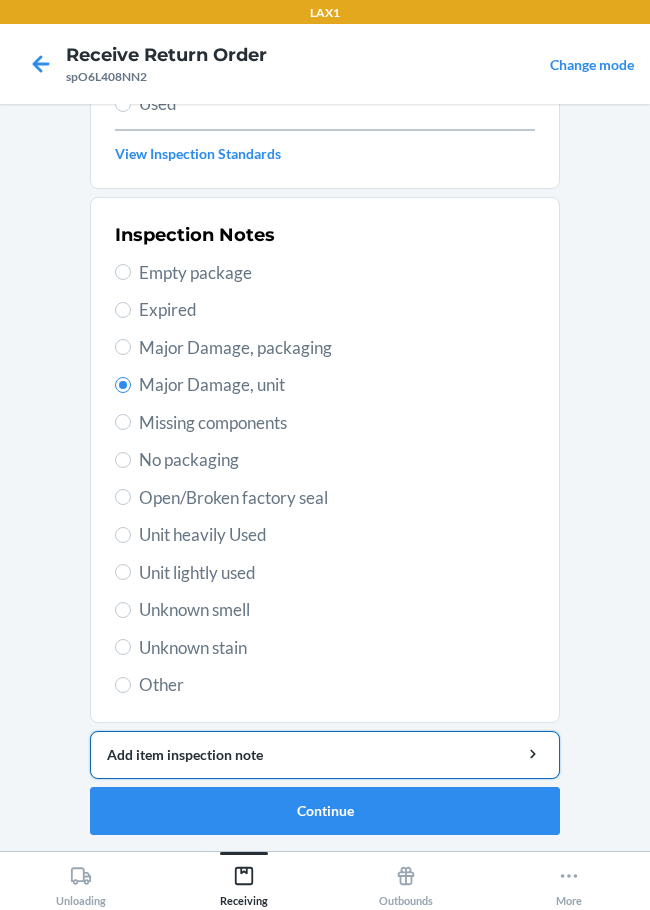 click on "Add item inspection note" at bounding box center [325, 755] 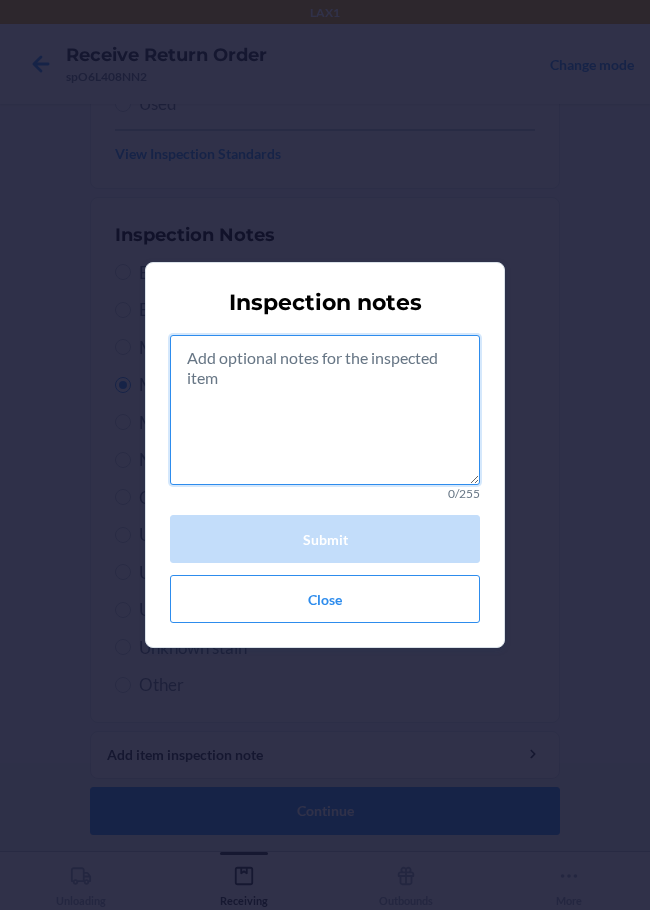 click at bounding box center (325, 410) 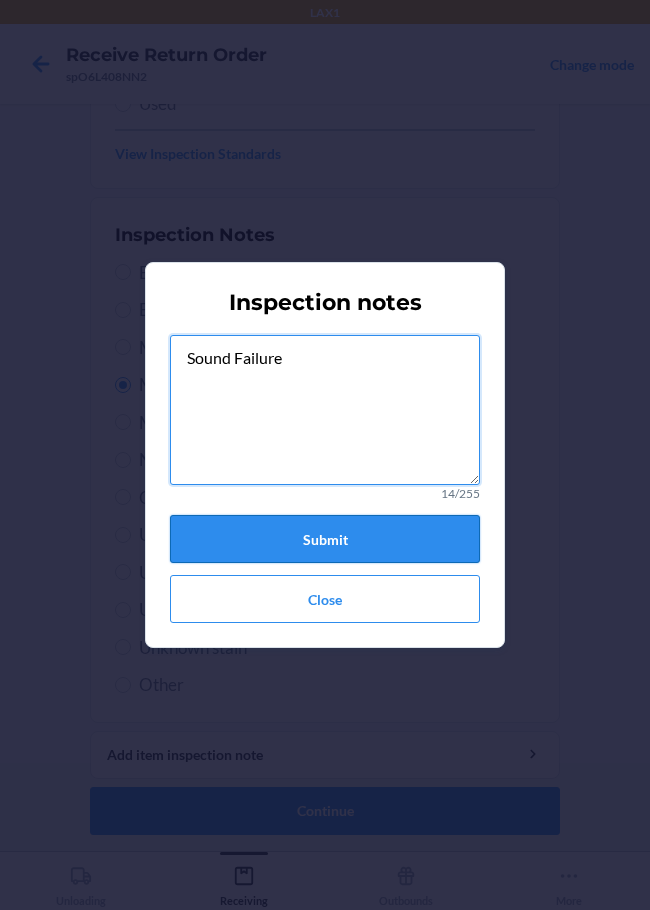 type on "Sound Failure" 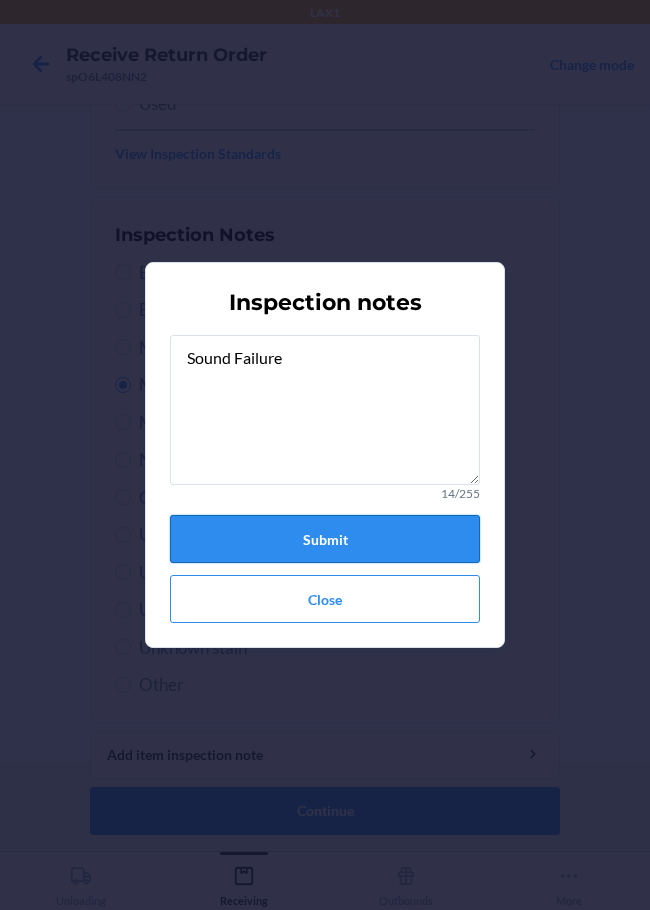 click on "Submit" at bounding box center (325, 539) 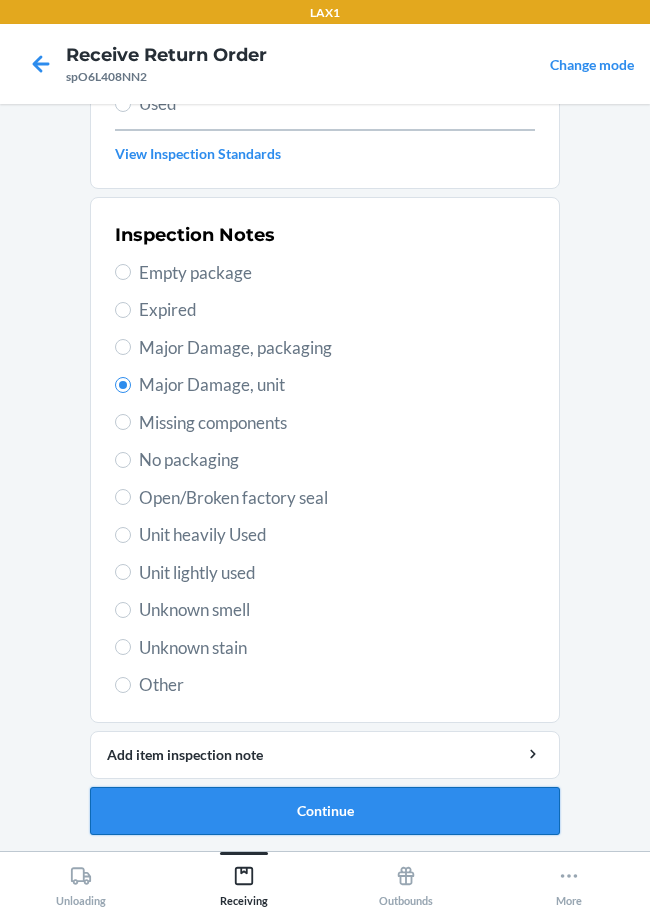 click on "Continue" at bounding box center [325, 811] 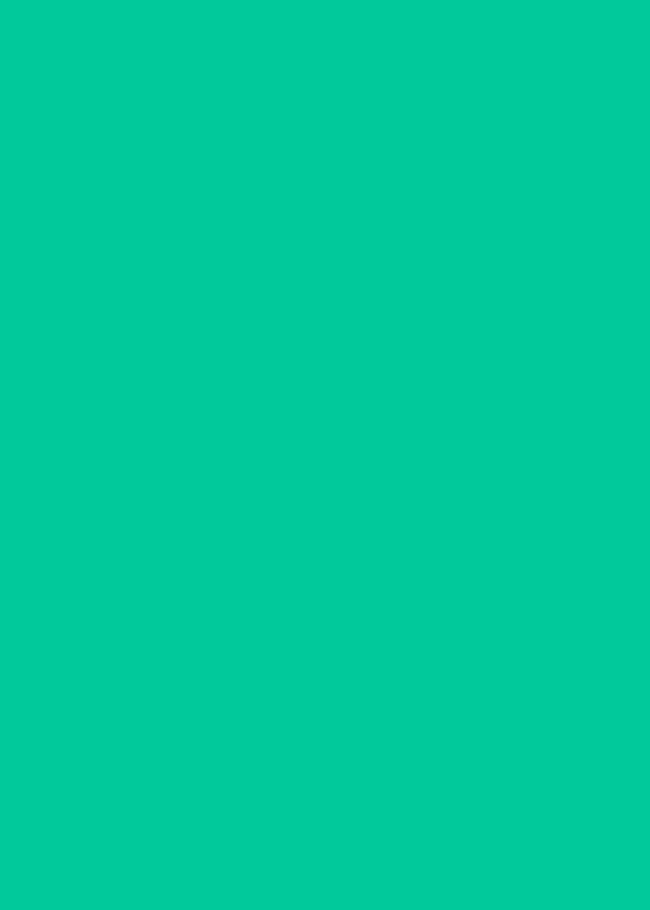 scroll, scrollTop: 130, scrollLeft: 0, axis: vertical 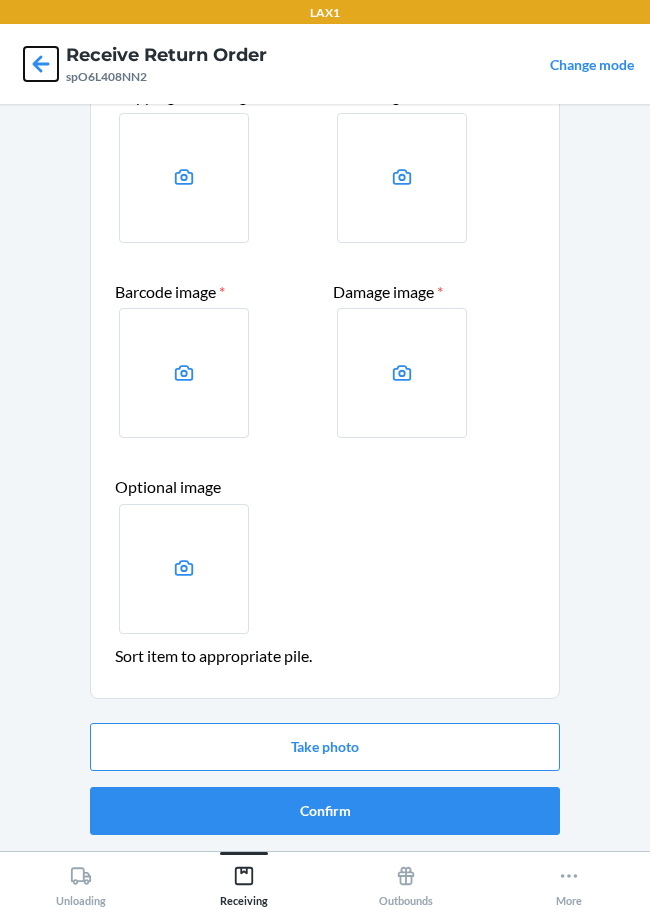 click 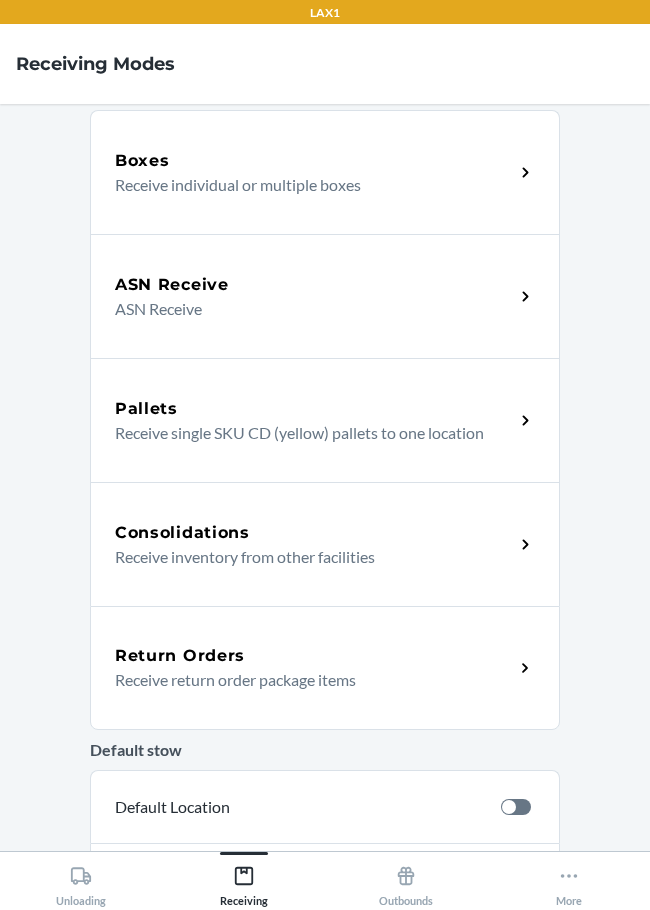 click on "Return Orders" at bounding box center [314, 656] 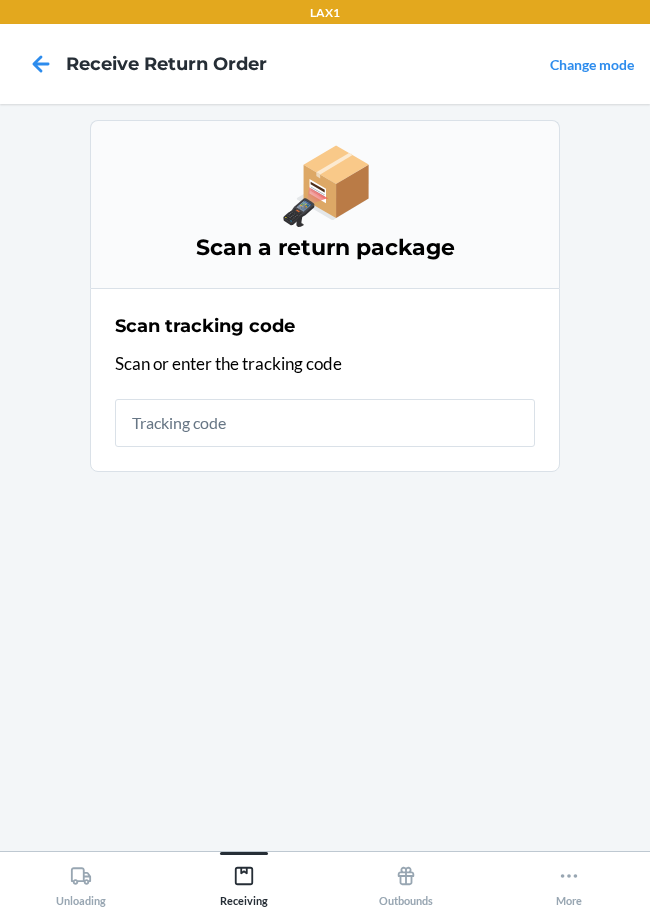 scroll, scrollTop: 0, scrollLeft: 0, axis: both 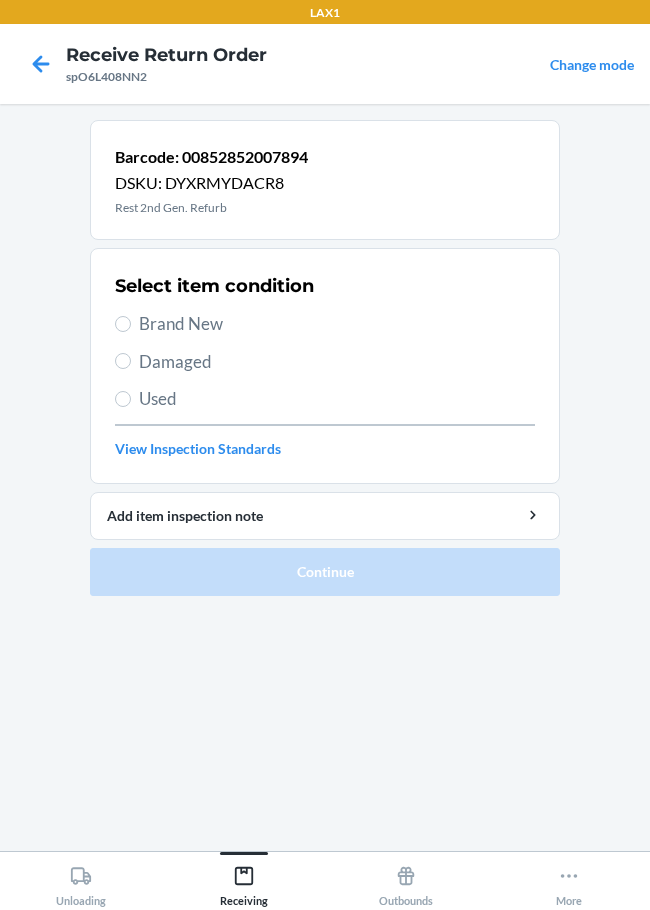 click on "Damaged" at bounding box center (337, 362) 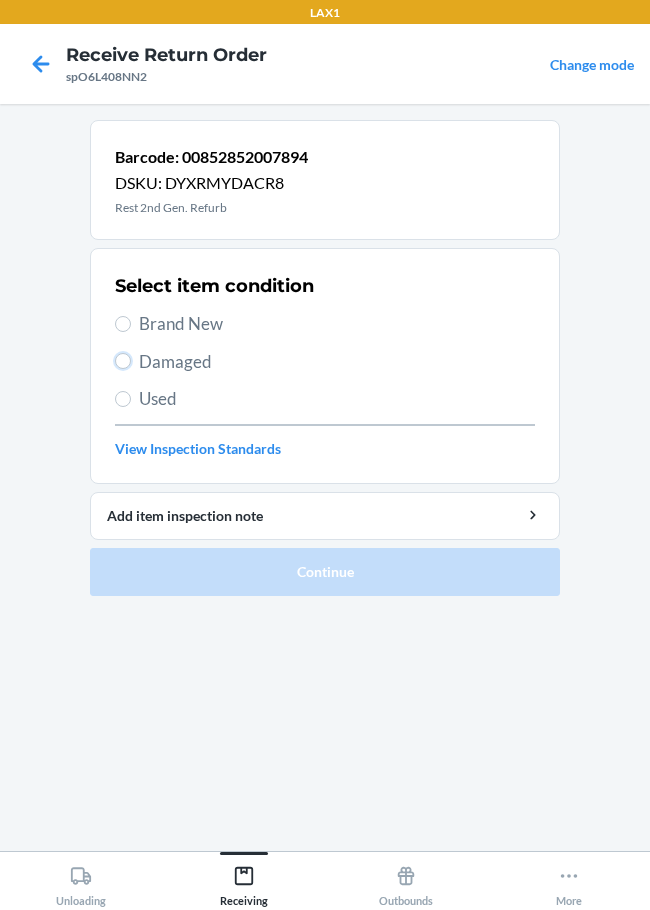 click on "Damaged" at bounding box center (123, 361) 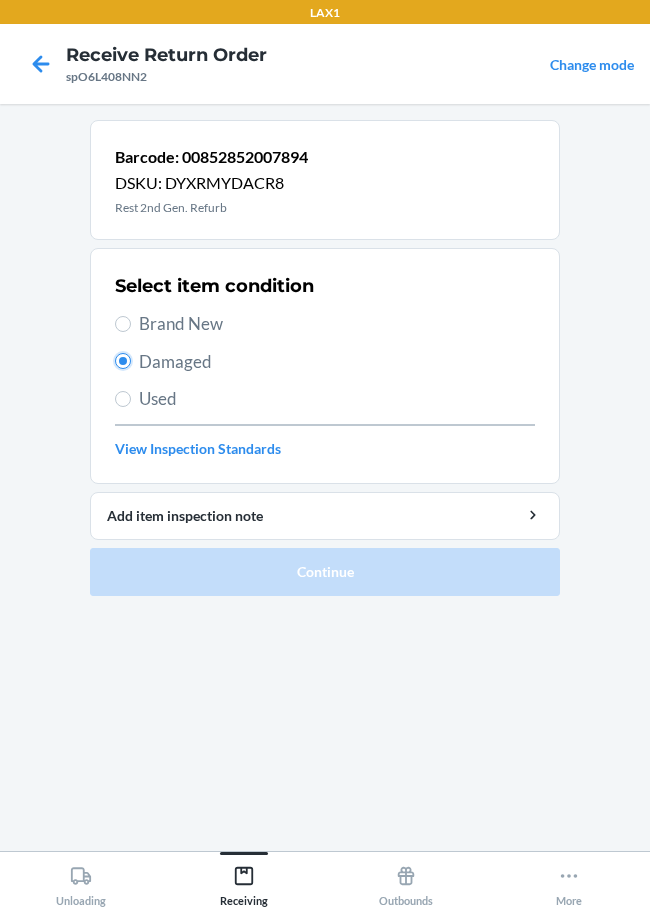 radio on "true" 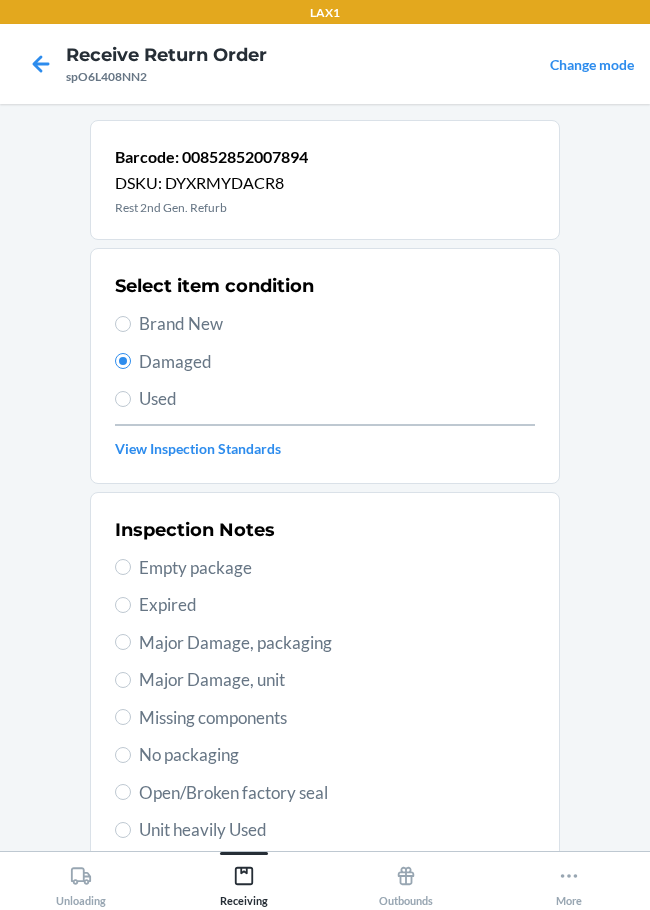 click on "Major Damage, unit" at bounding box center [337, 680] 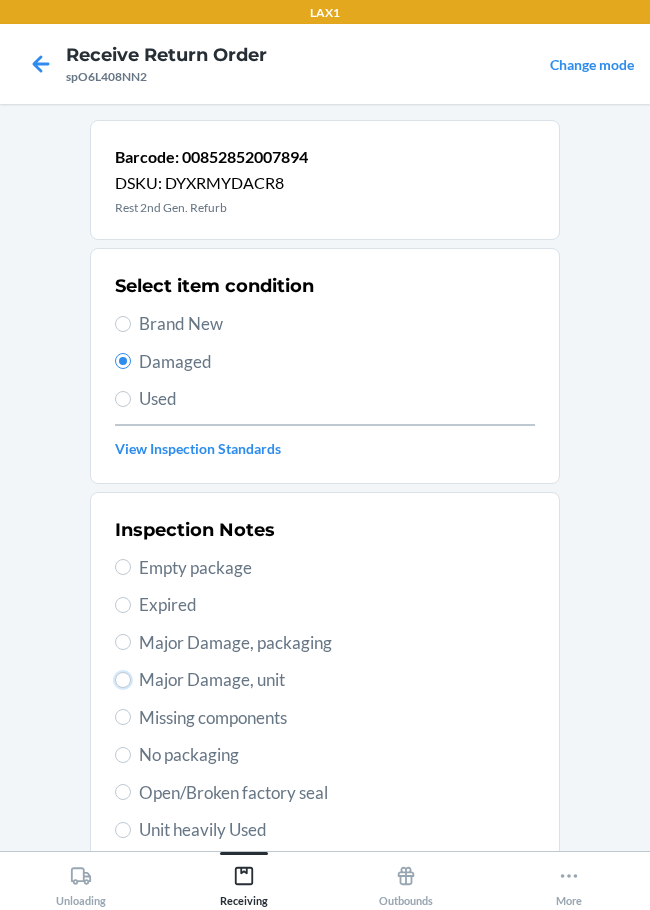click on "Major Damage, unit" at bounding box center [123, 680] 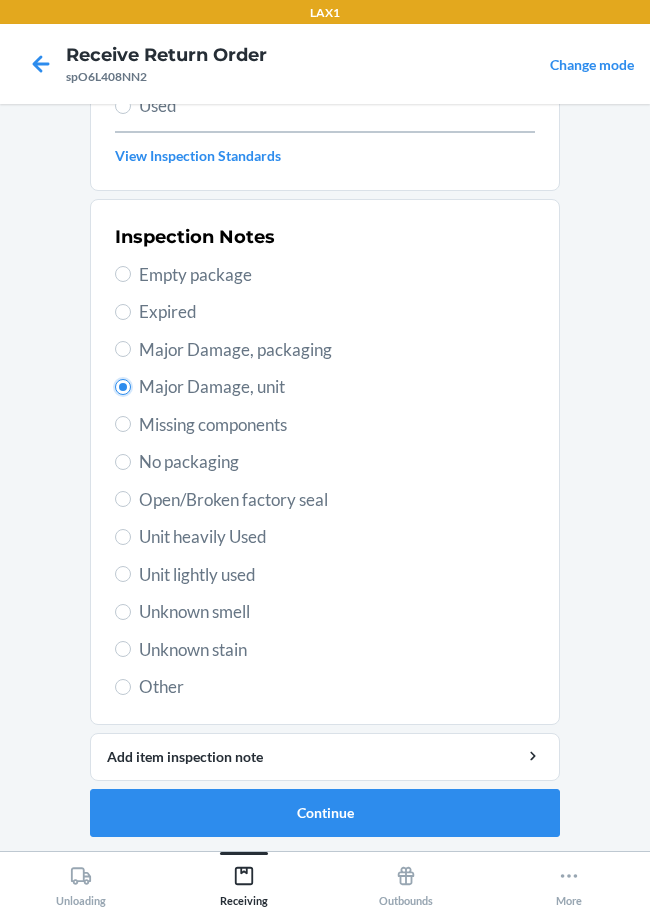 scroll, scrollTop: 295, scrollLeft: 0, axis: vertical 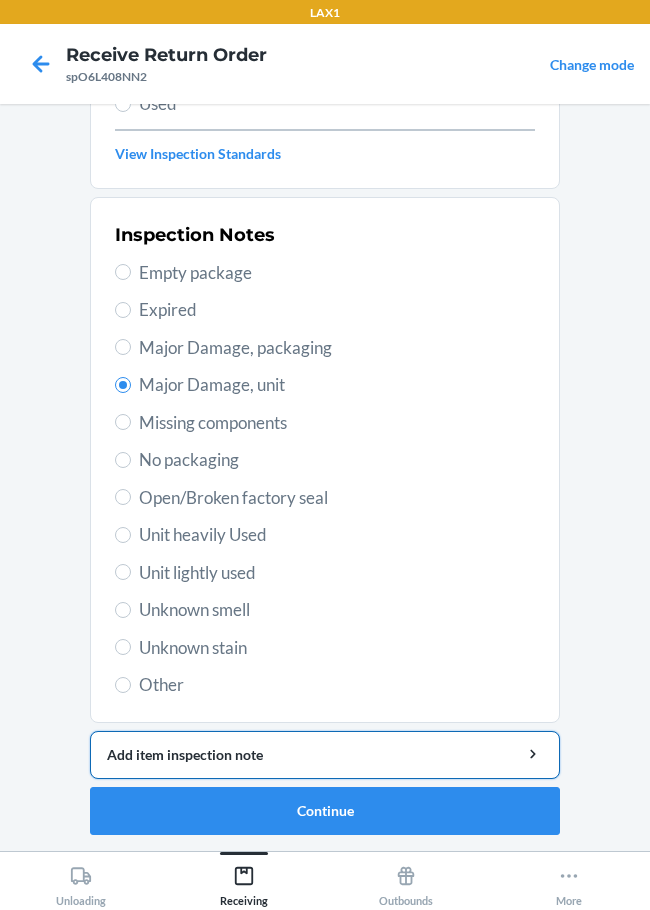click on "Add item inspection note" at bounding box center (325, 754) 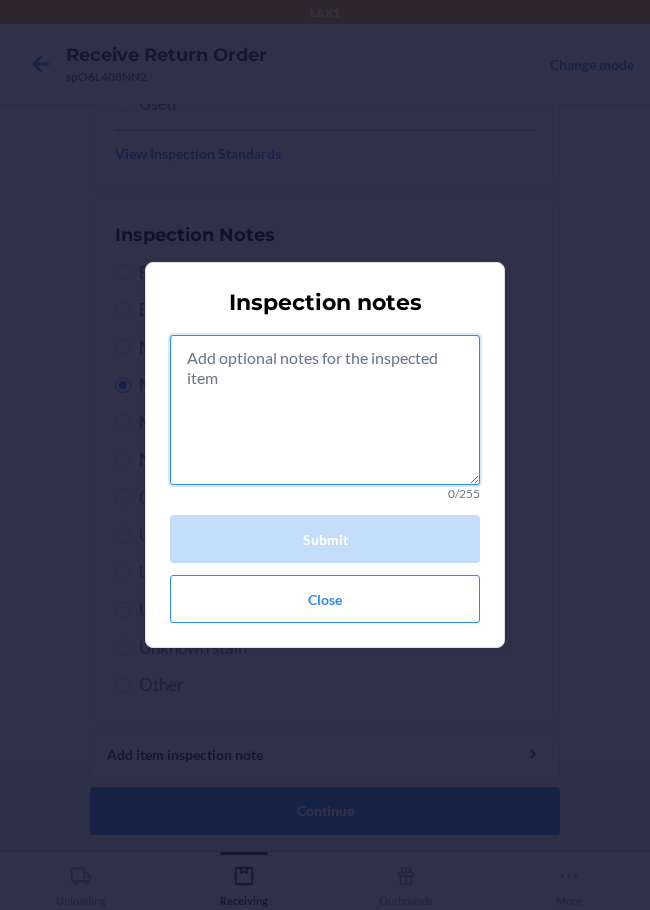 click at bounding box center [325, 410] 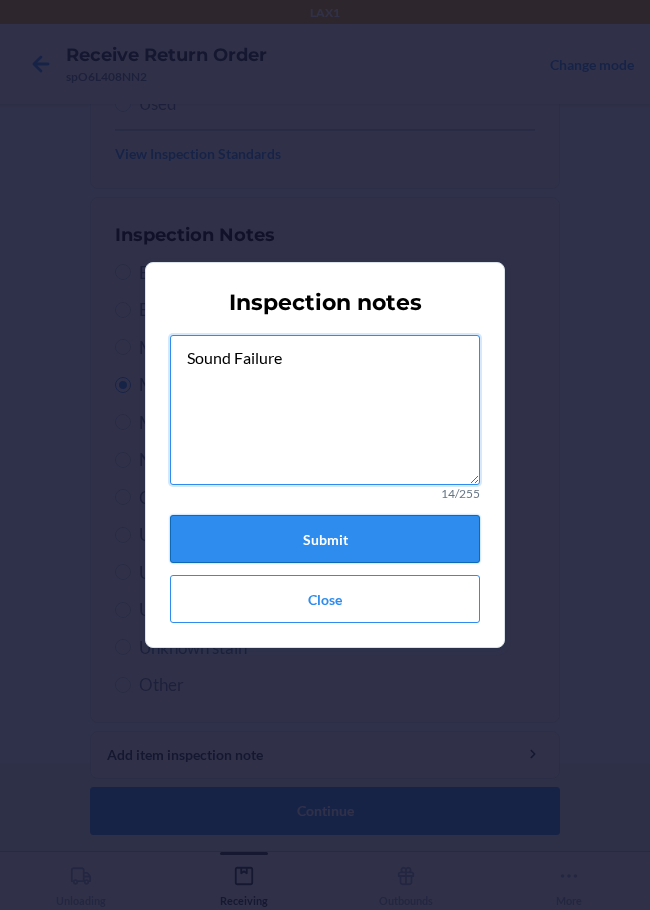 type on "Sound Failure" 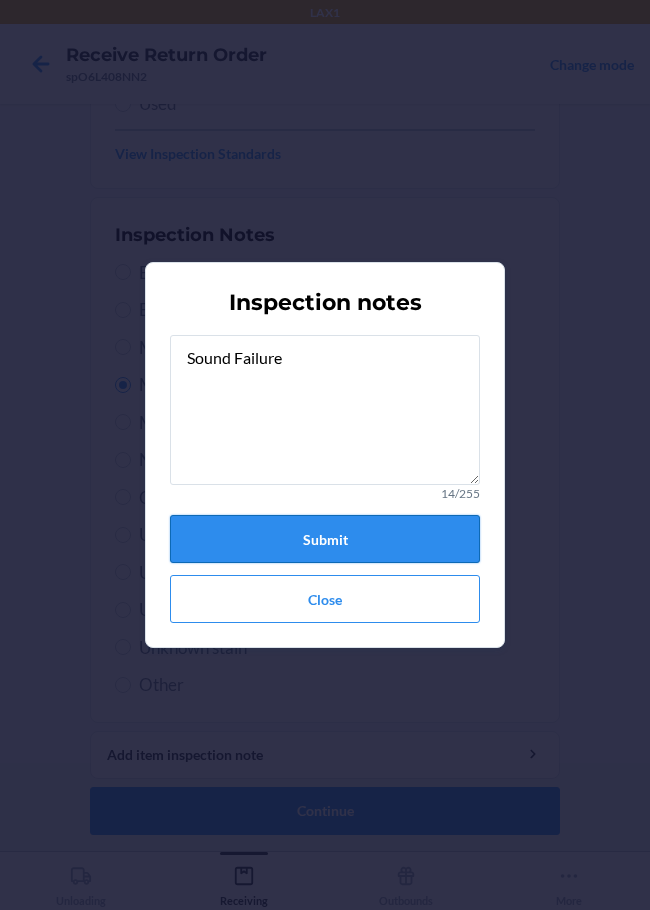 click on "Submit" at bounding box center (325, 539) 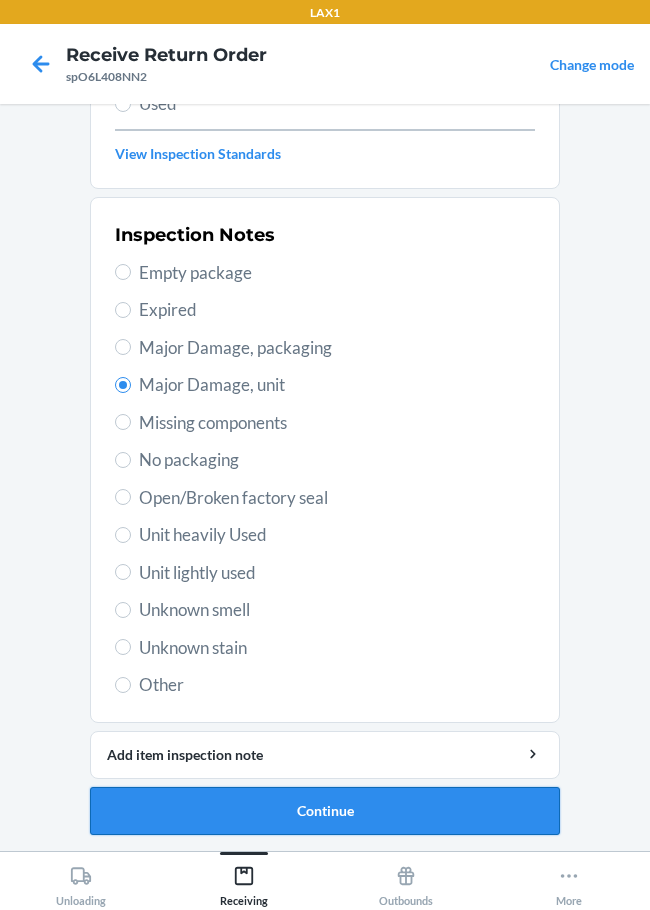 click on "Continue" at bounding box center [325, 811] 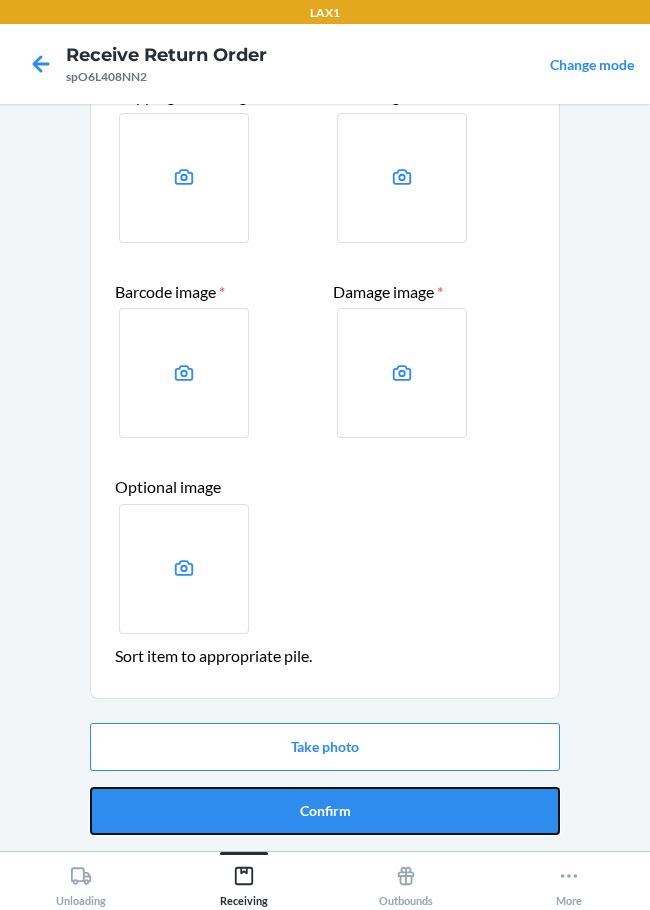 click on "Confirm" at bounding box center [325, 811] 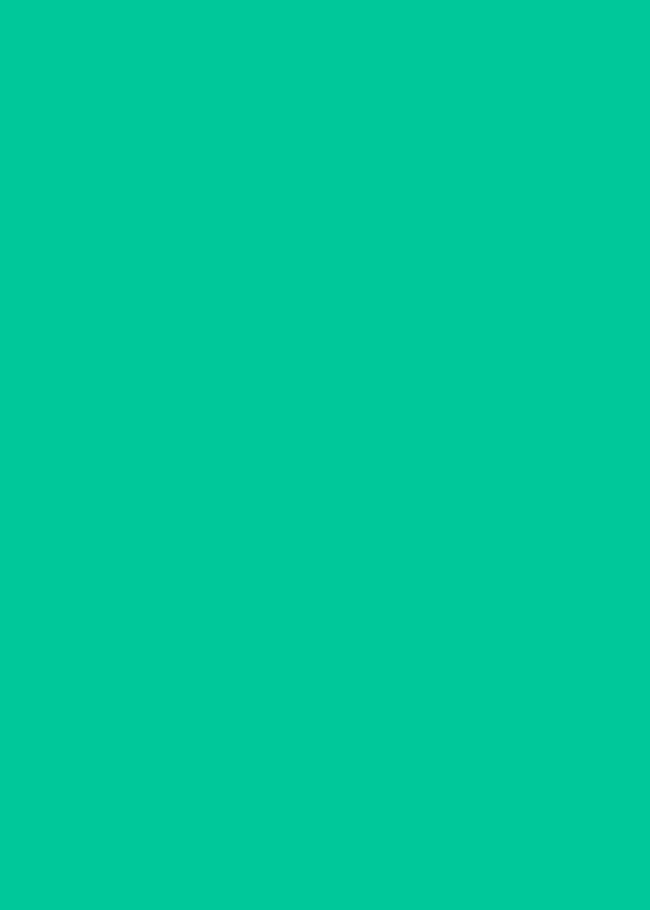 scroll, scrollTop: 0, scrollLeft: 0, axis: both 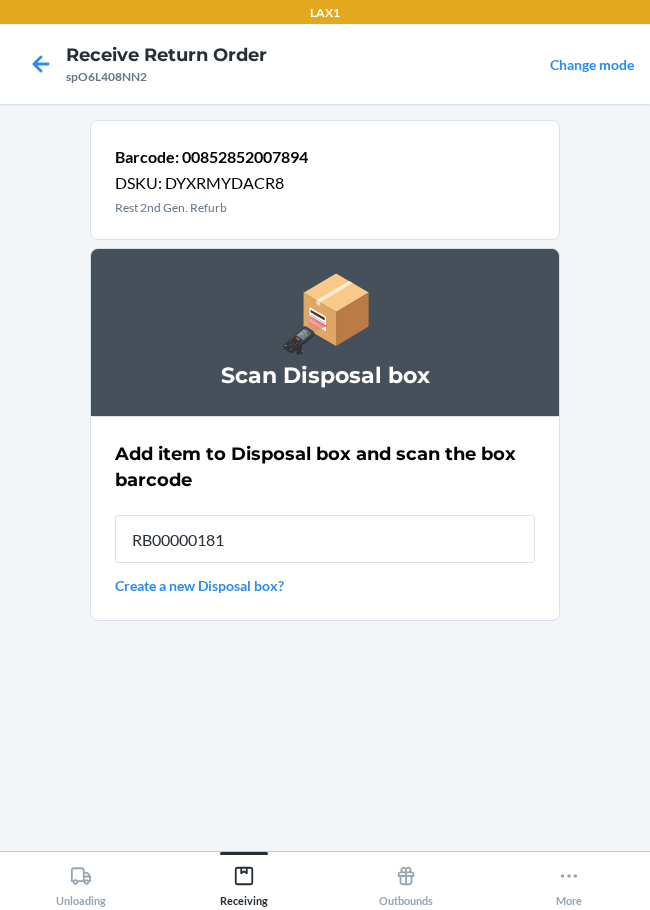 type on "RB000001819" 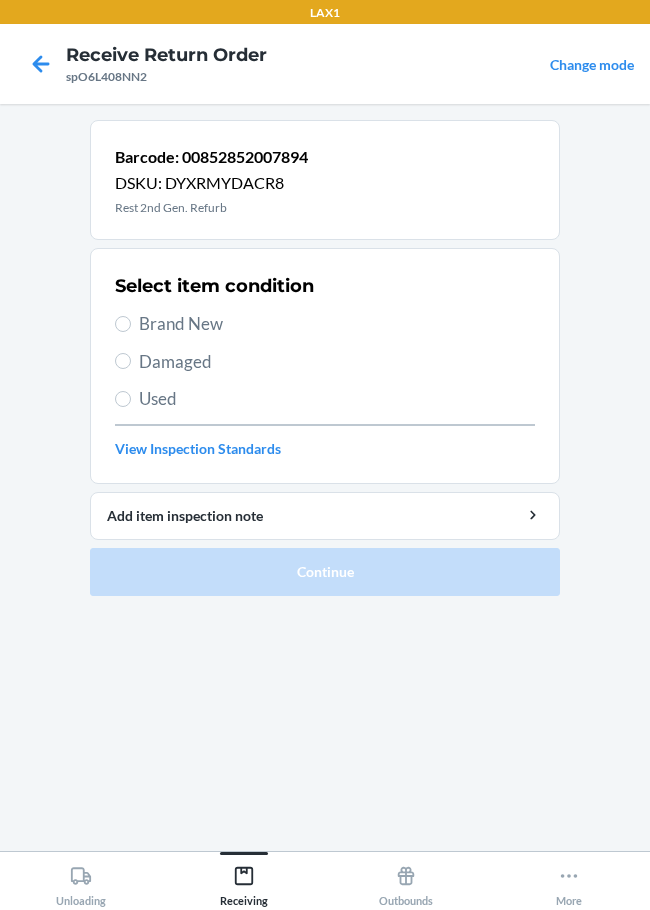click on "Damaged" at bounding box center [337, 362] 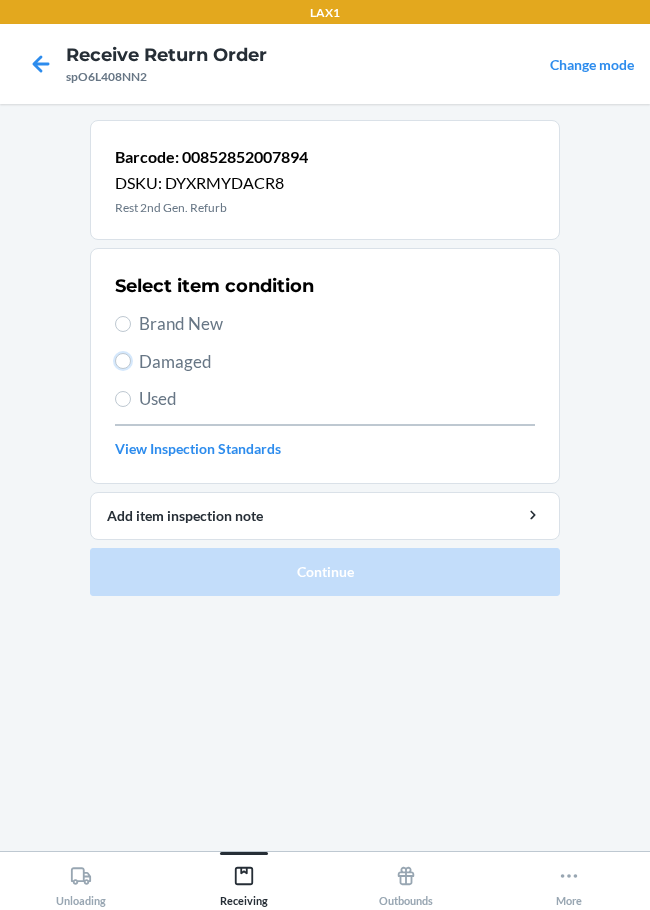 click on "Damaged" at bounding box center (123, 361) 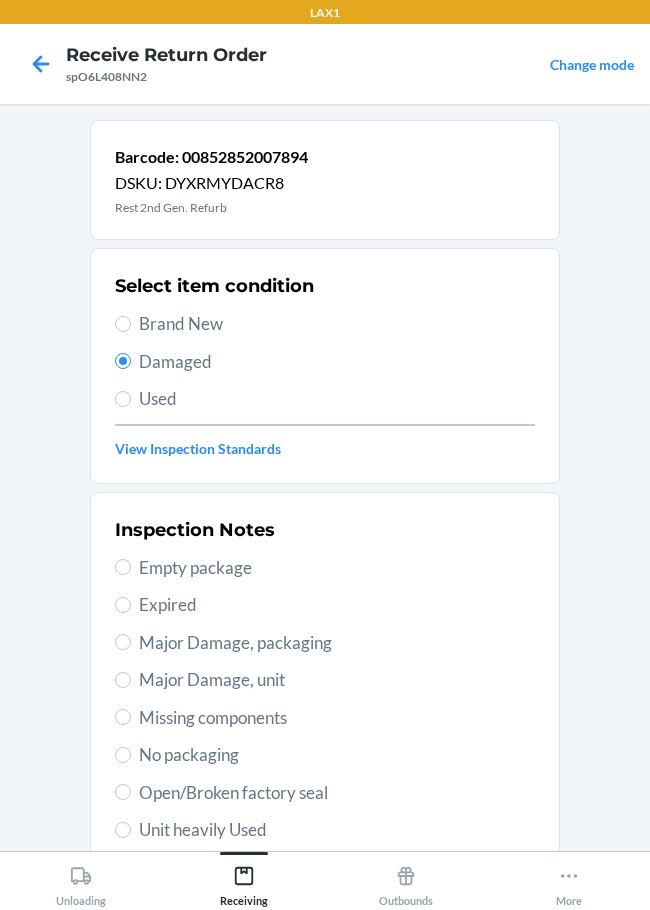 click on "Major Damage, unit" at bounding box center (337, 680) 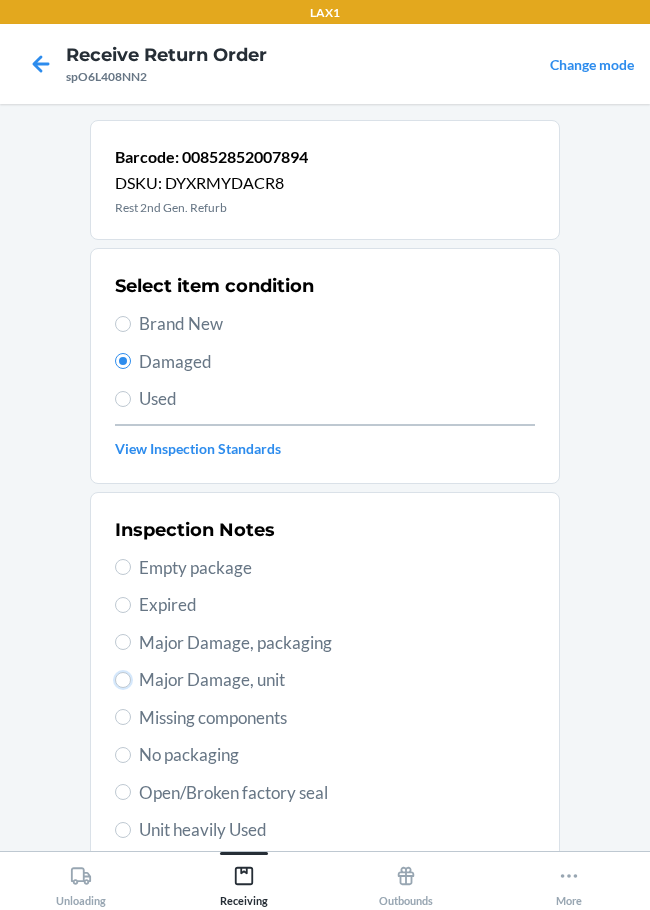 click on "Major Damage, unit" at bounding box center (123, 680) 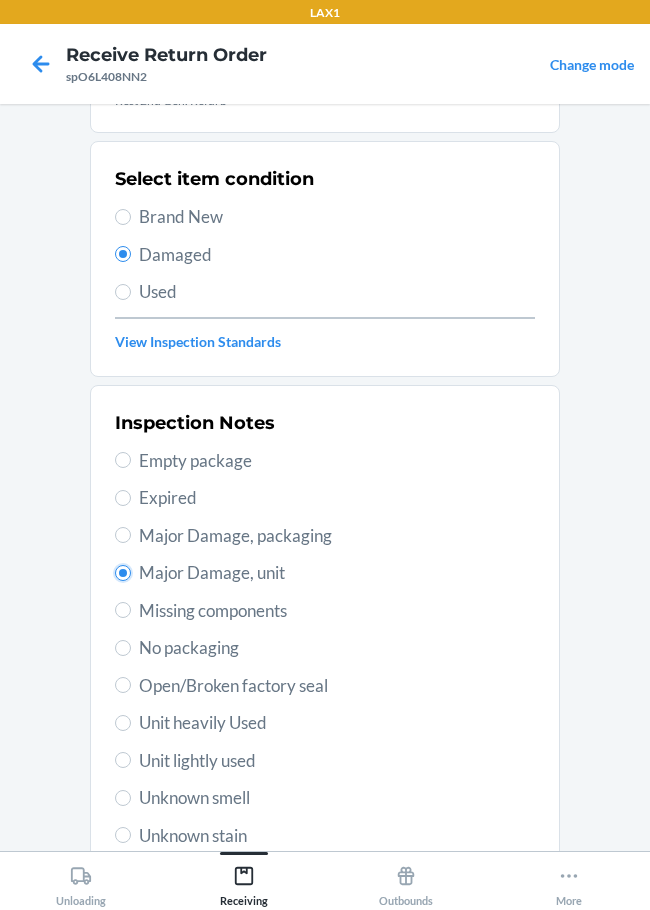scroll, scrollTop: 295, scrollLeft: 0, axis: vertical 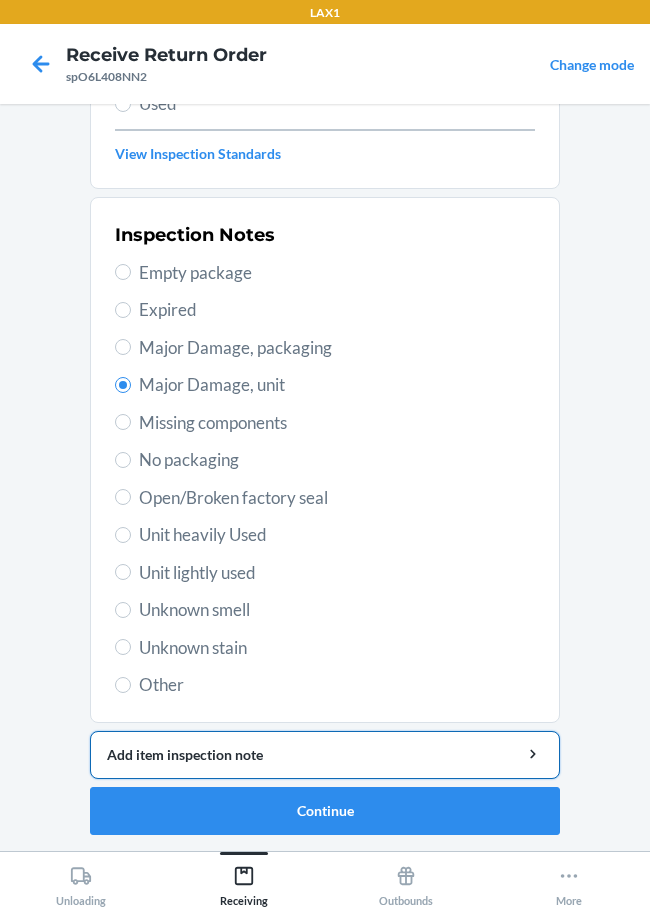 click on "Add item inspection note" at bounding box center [325, 754] 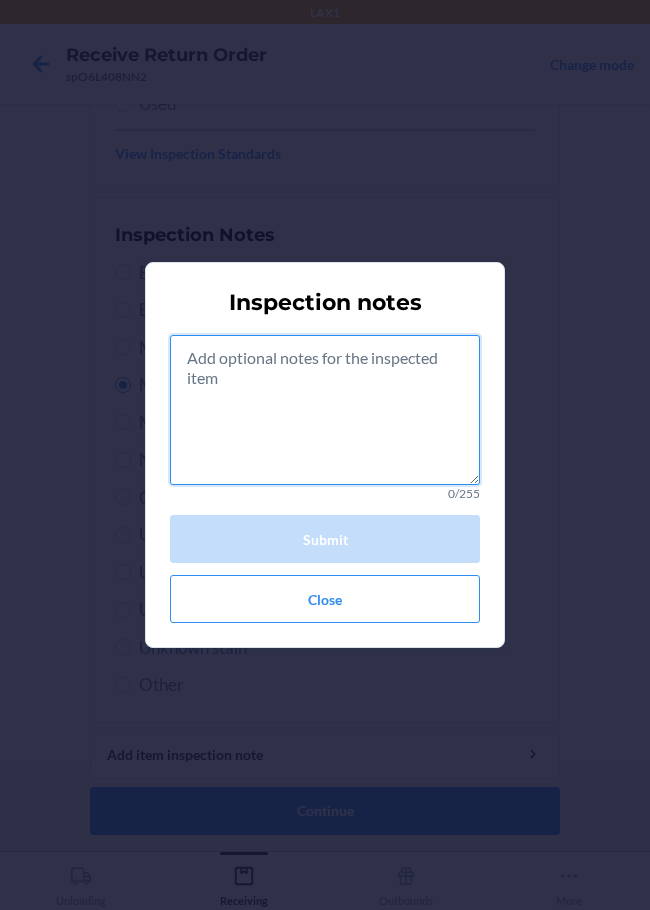 click at bounding box center (325, 410) 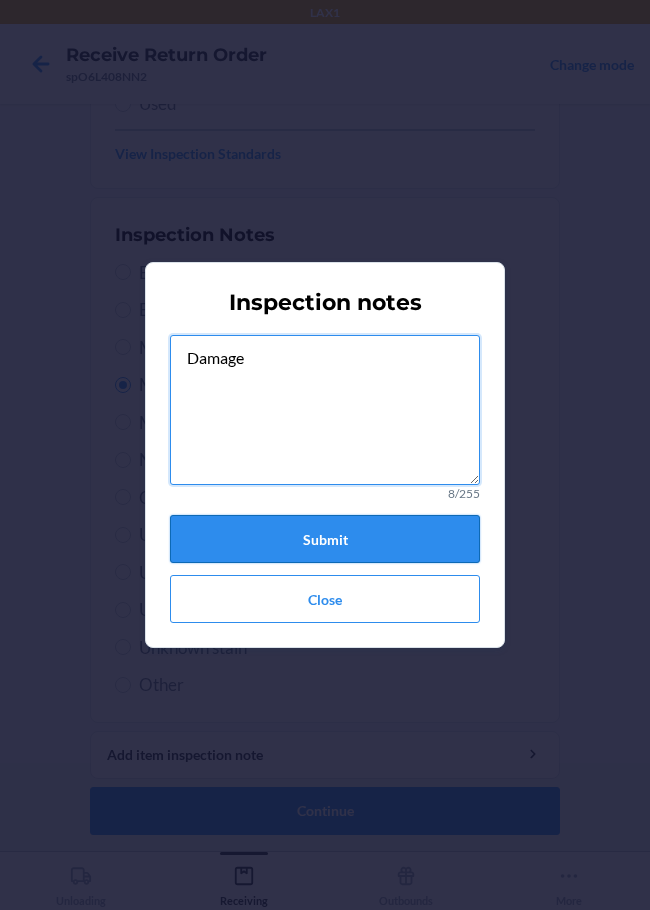 type on "Damage" 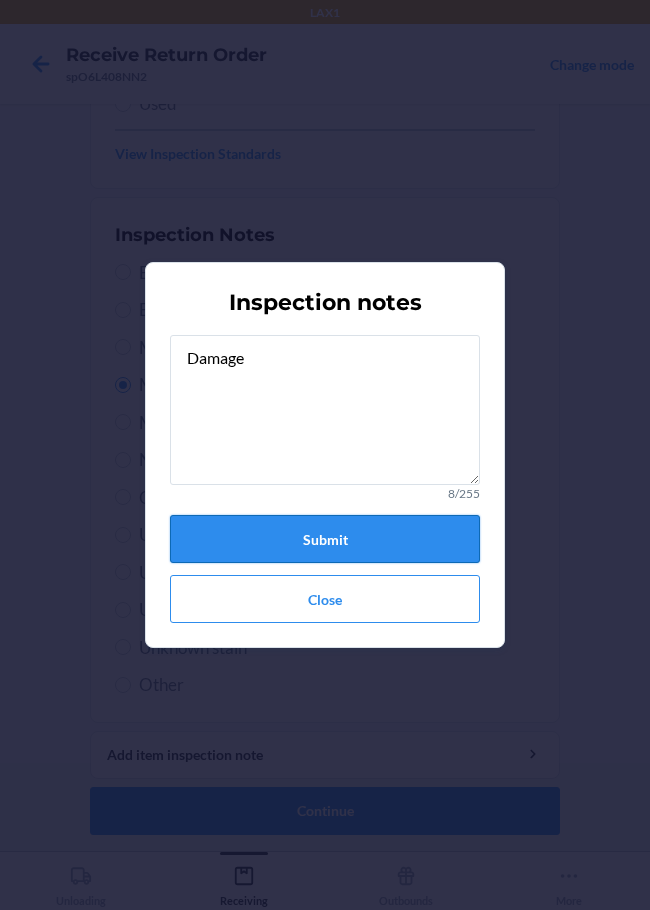 click on "Submit" at bounding box center [325, 539] 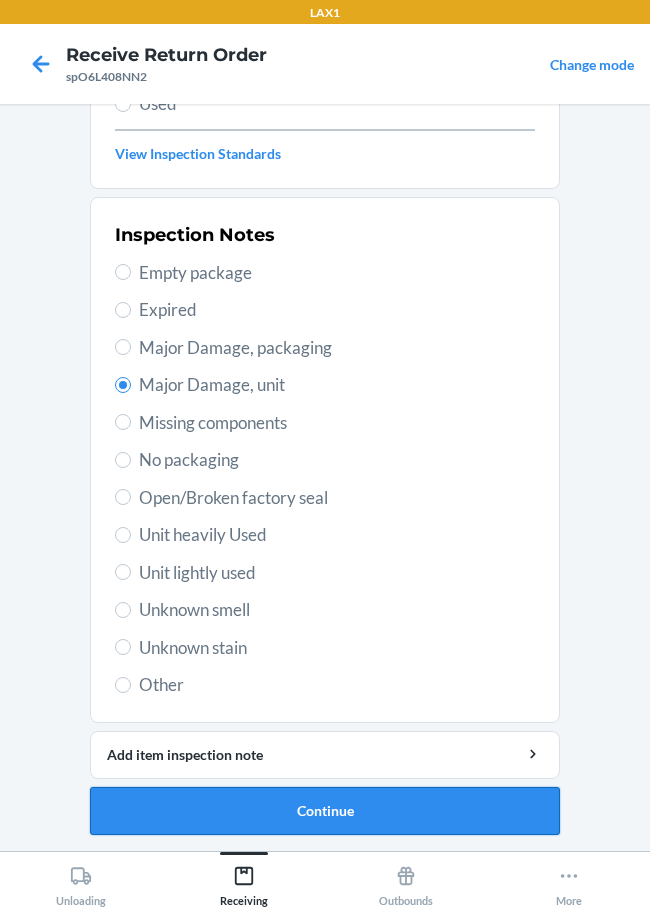 click on "Continue" at bounding box center (325, 811) 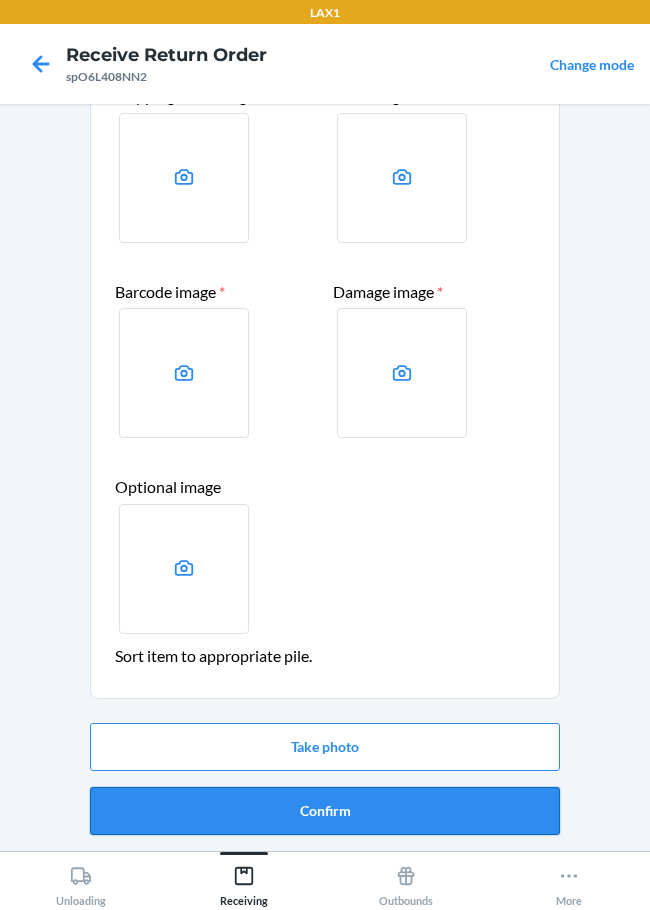 click on "Confirm" at bounding box center [325, 811] 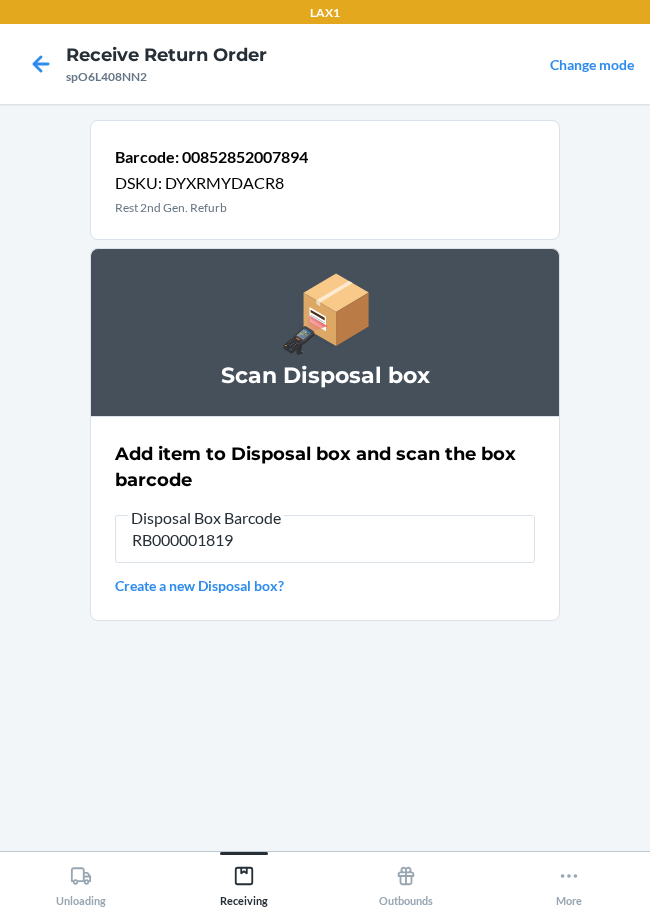type on "RB000001819" 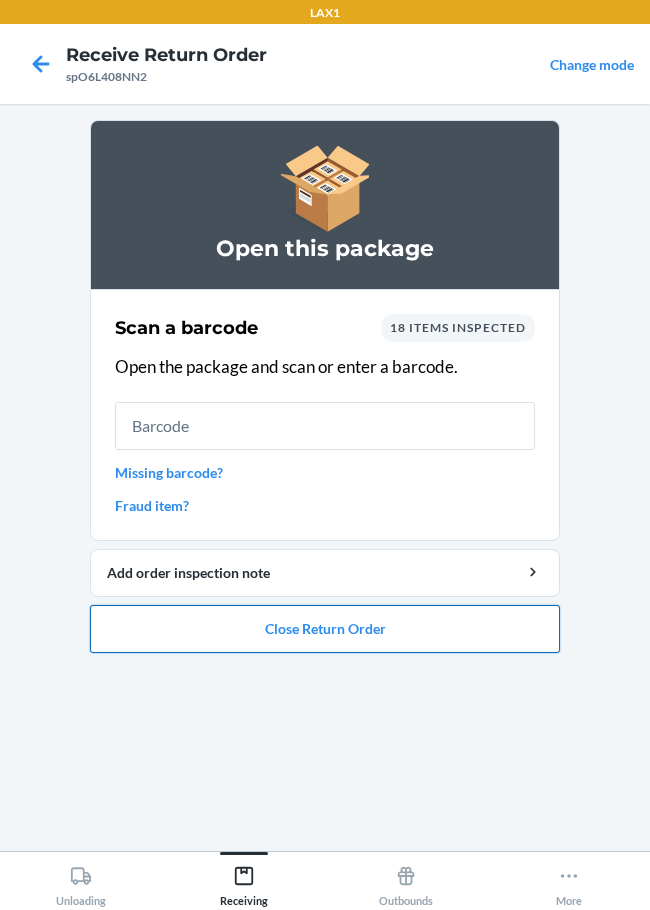 click on "Close Return Order" at bounding box center (325, 629) 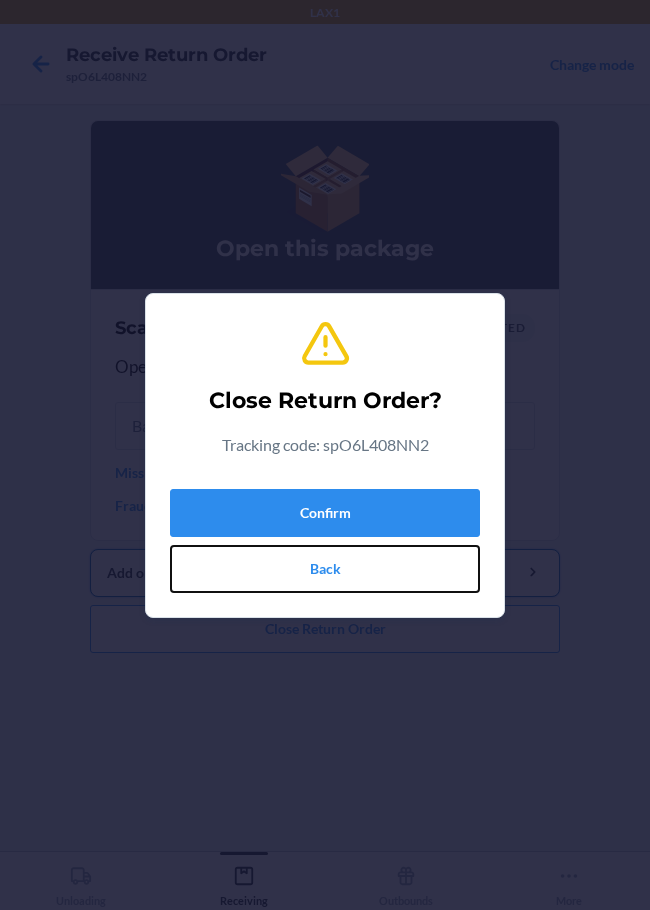 click on "Back" at bounding box center [325, 569] 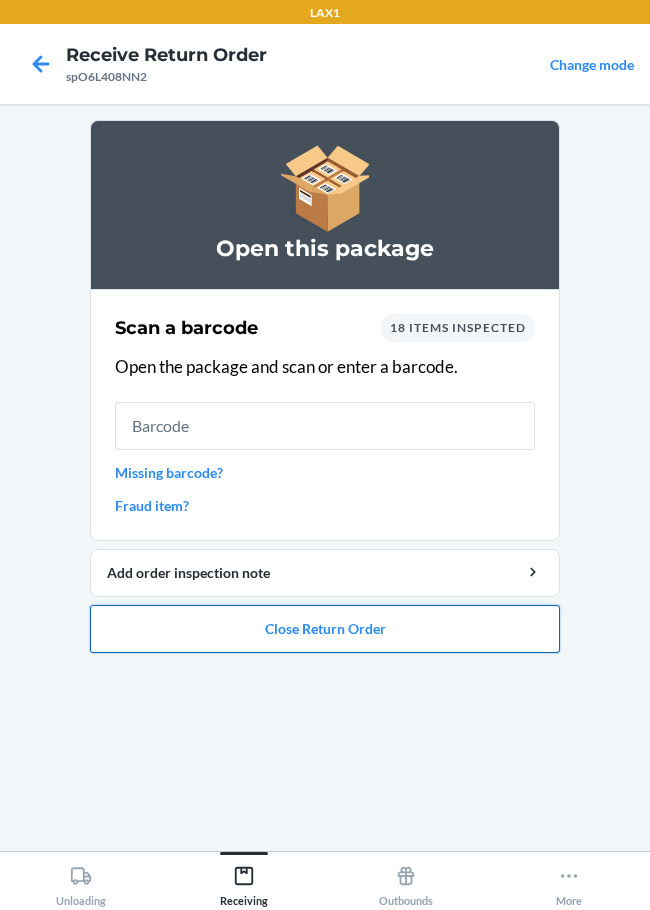 click on "Close Return Order" at bounding box center [325, 629] 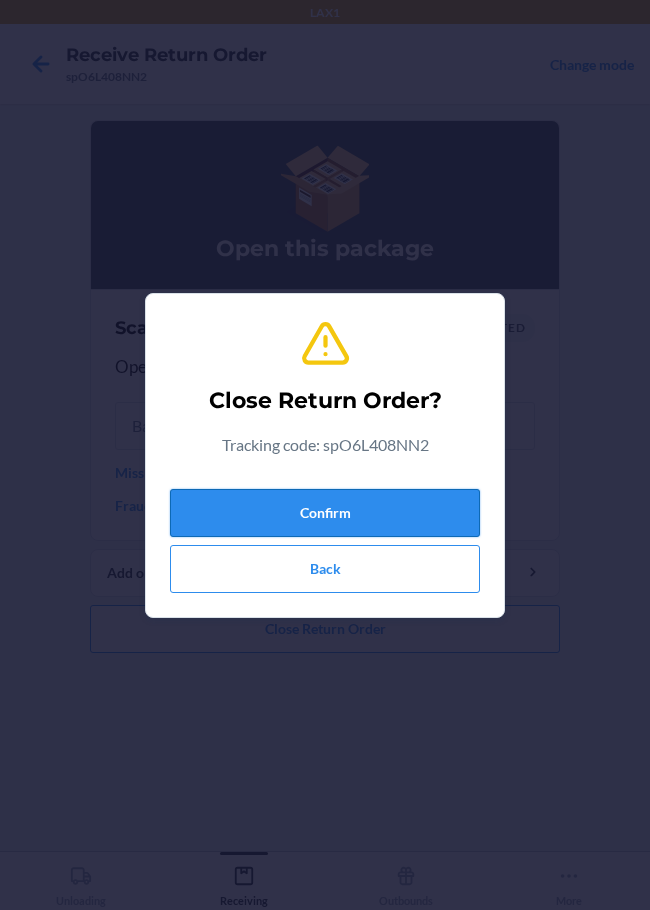 click on "Confirm" at bounding box center (325, 513) 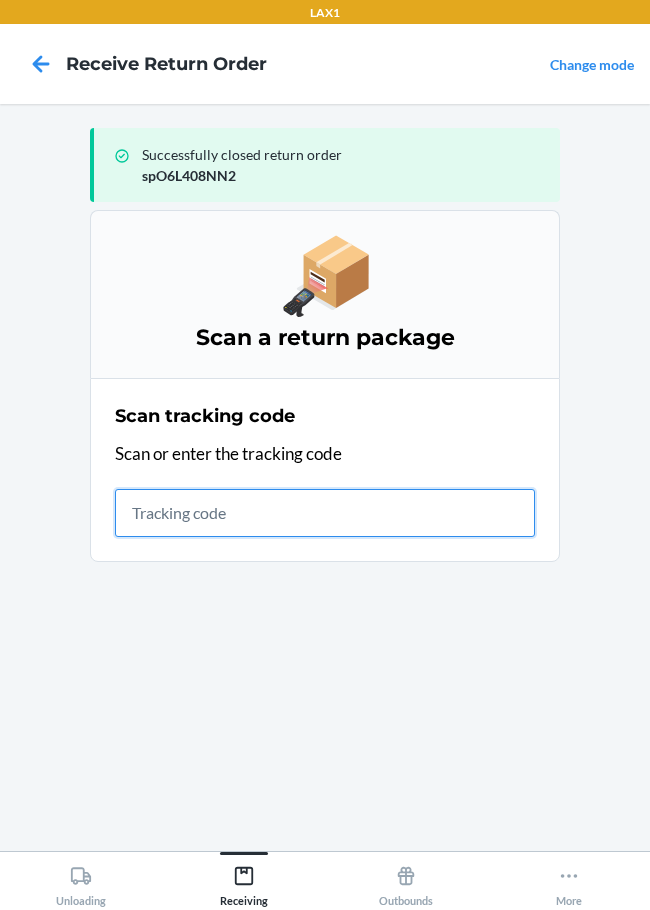 click at bounding box center [325, 513] 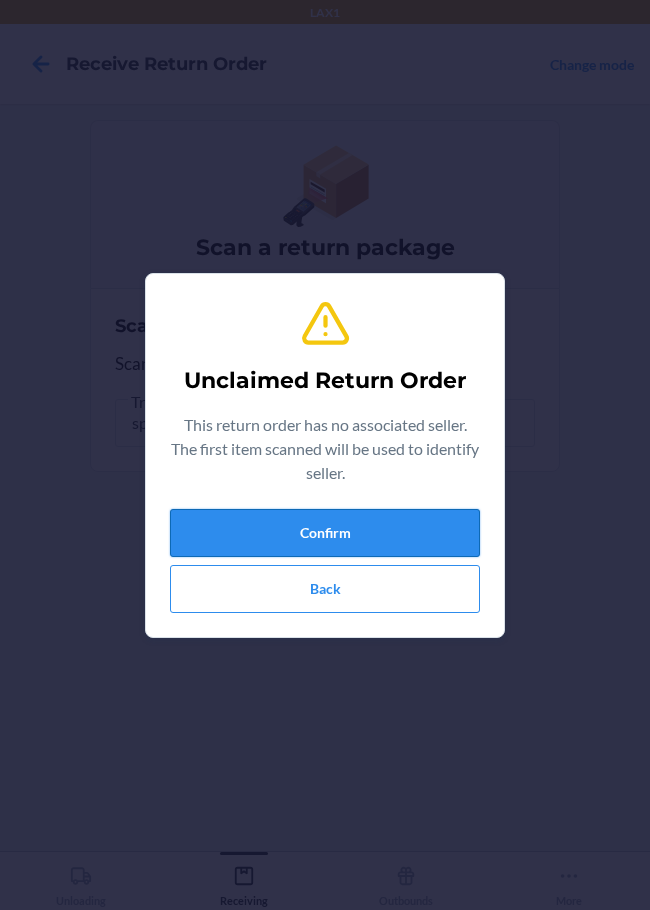 click on "Confirm" at bounding box center (325, 533) 